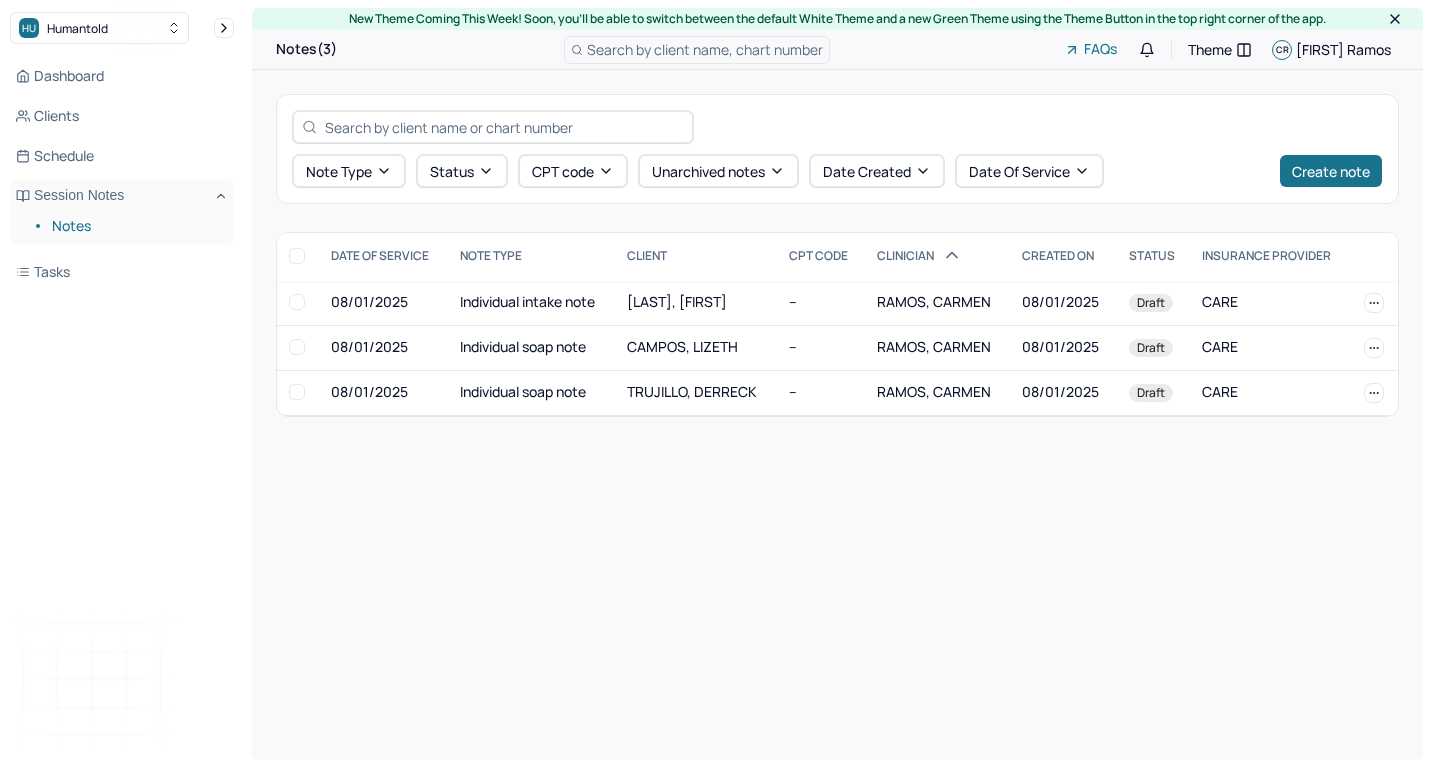 scroll, scrollTop: 0, scrollLeft: 0, axis: both 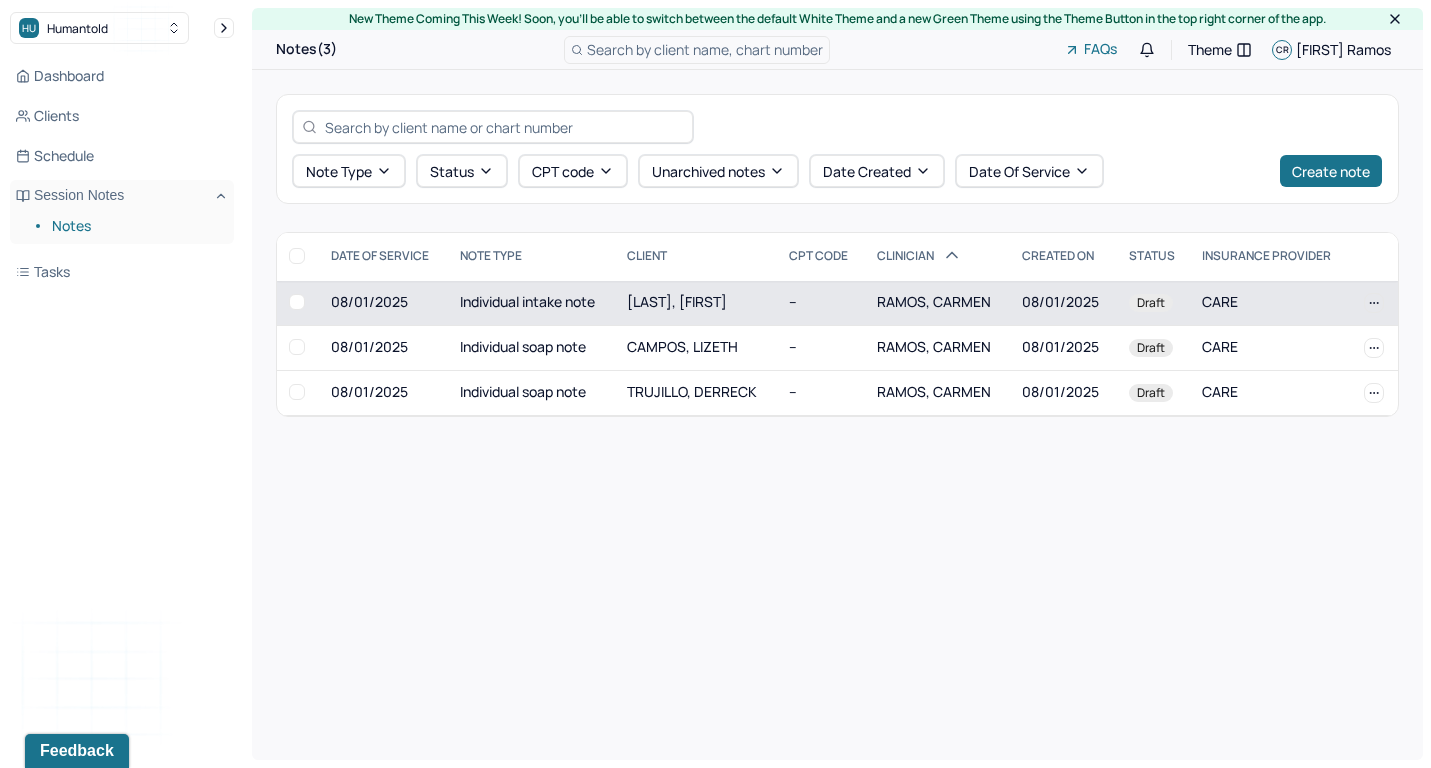 click on "[LAST], [FIRST]" at bounding box center (696, 303) 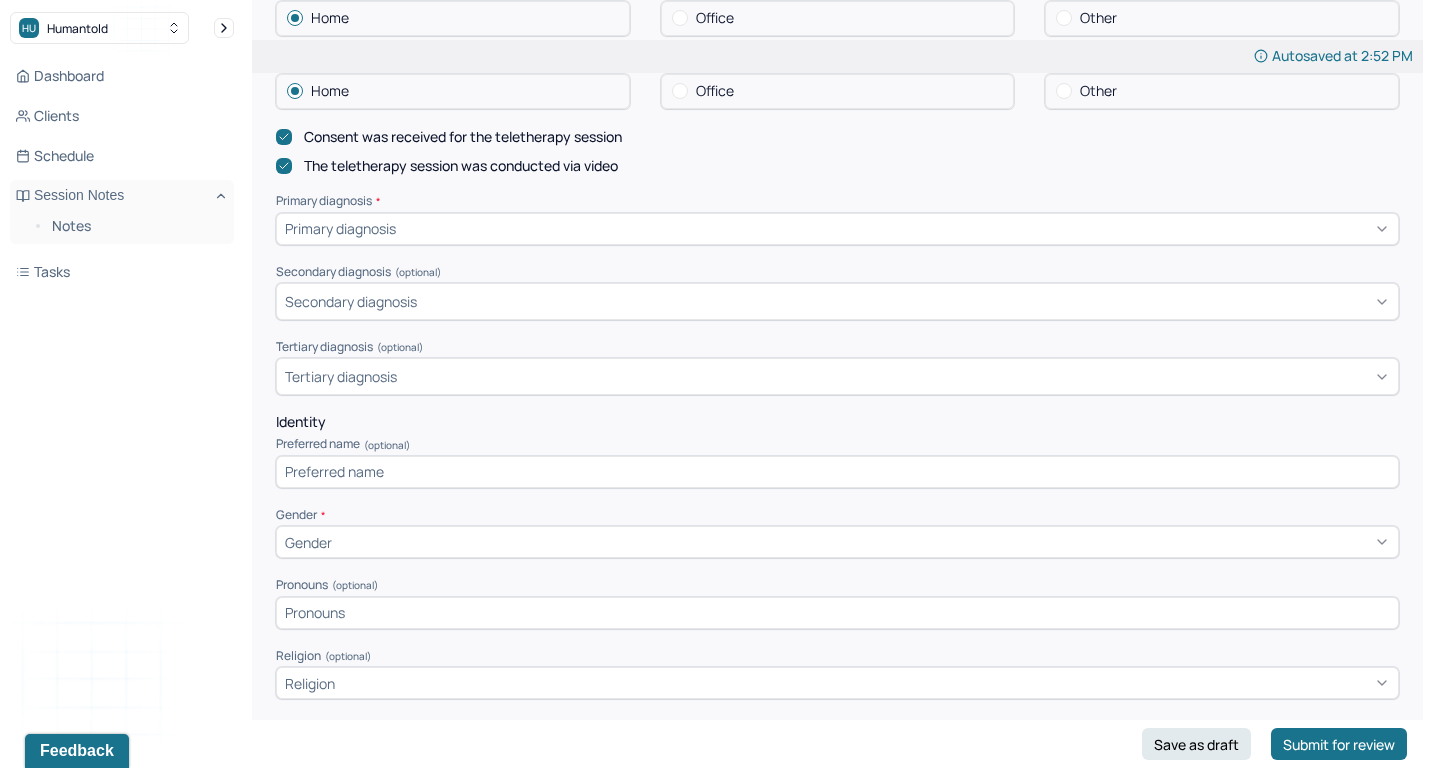 scroll, scrollTop: 518, scrollLeft: 0, axis: vertical 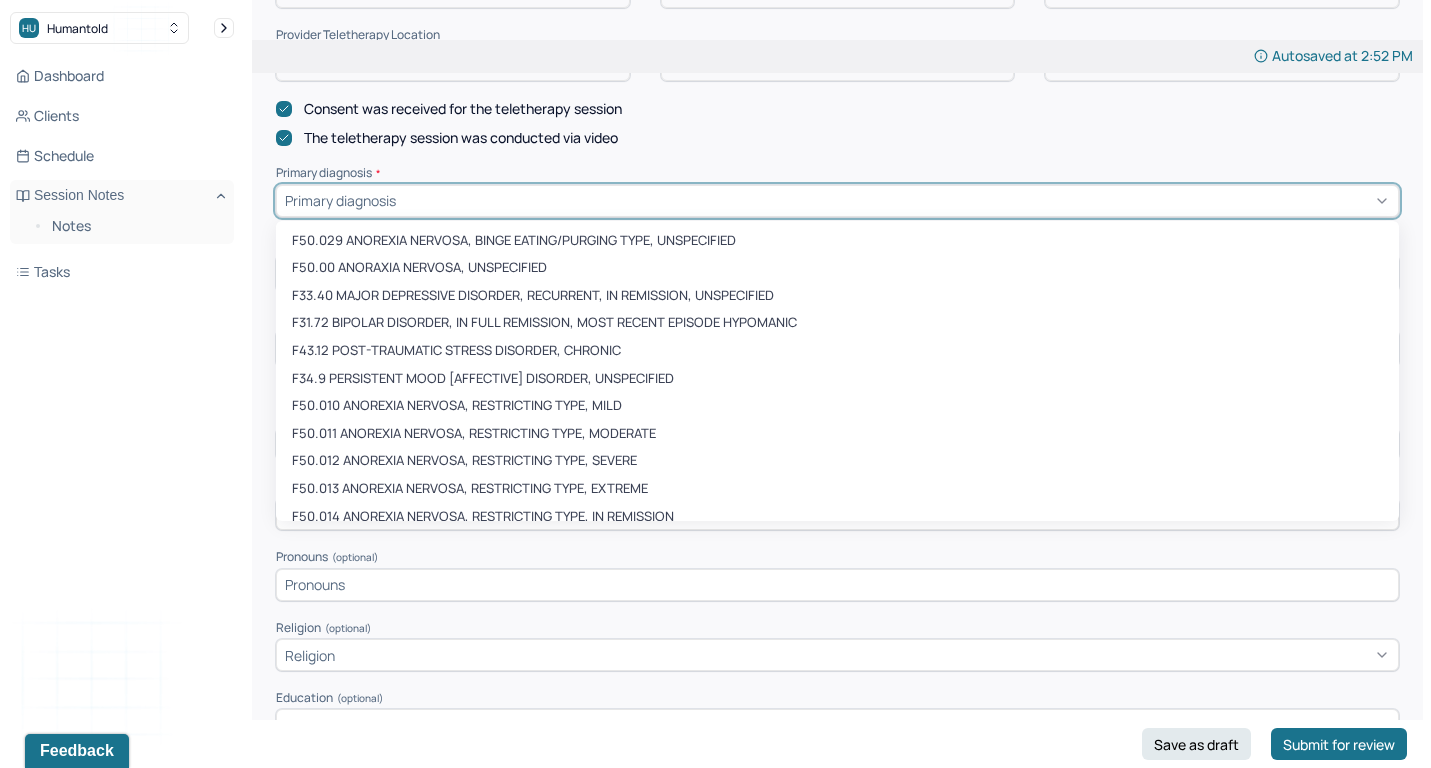 click at bounding box center [895, 200] 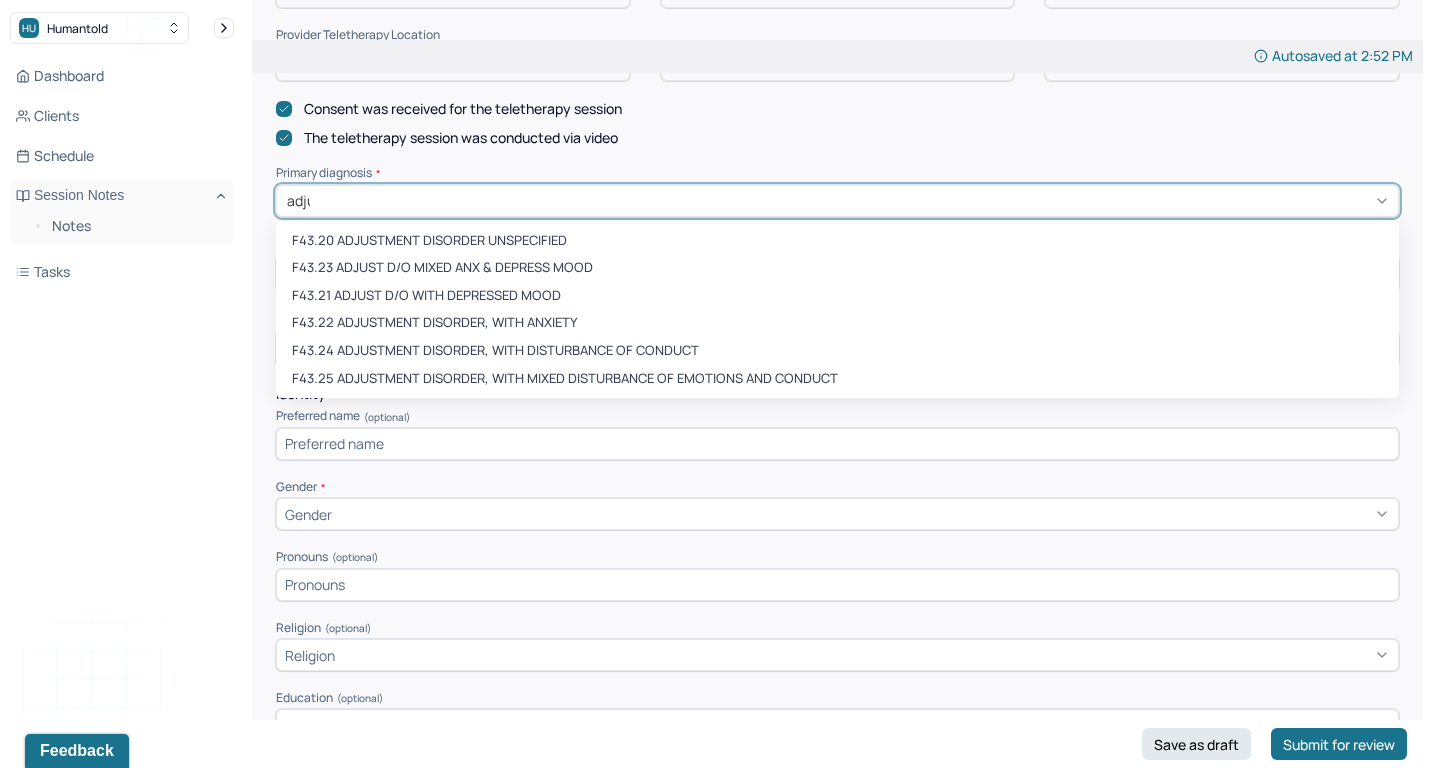 type on "adjus" 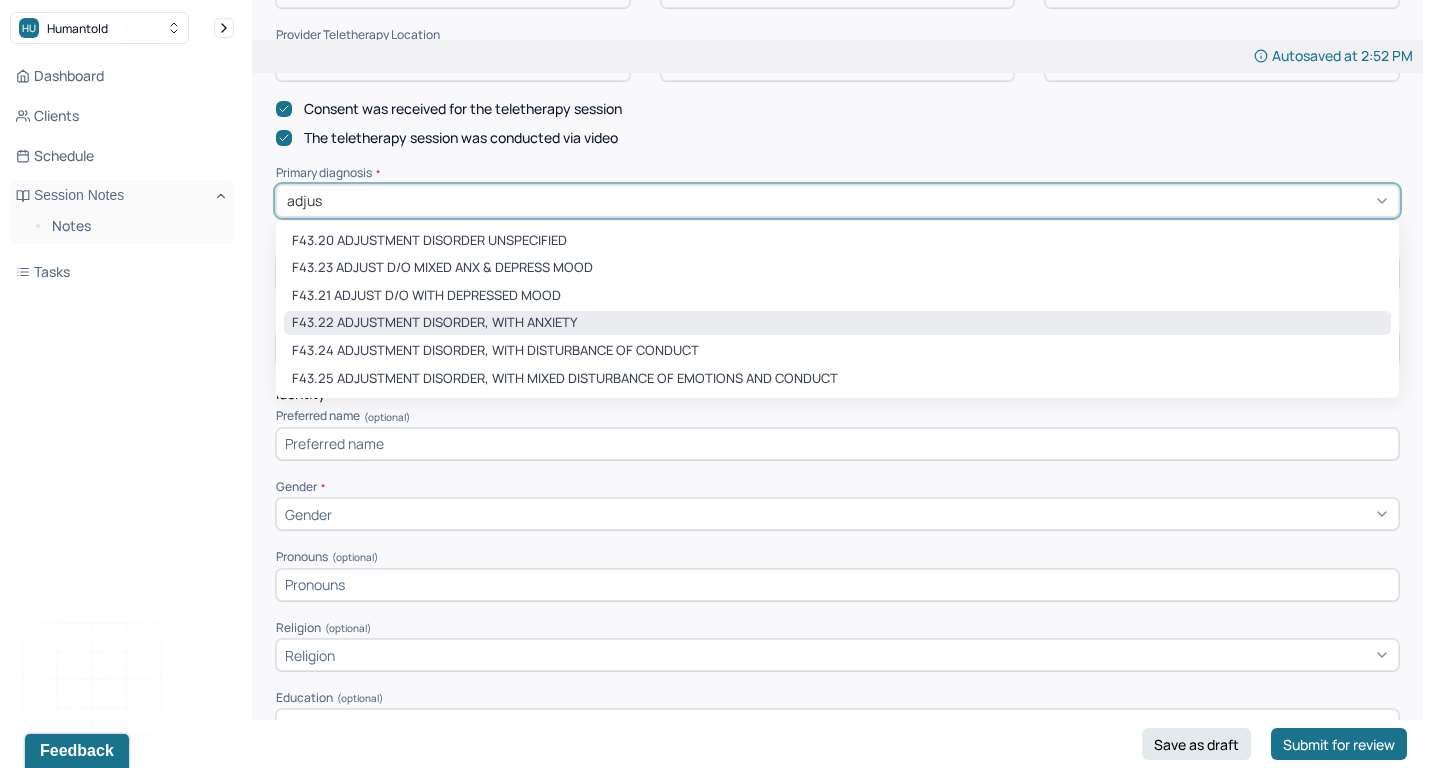 click on "F43.22 ADJUSTMENT DISORDER, WITH ANXIETY" at bounding box center [837, 323] 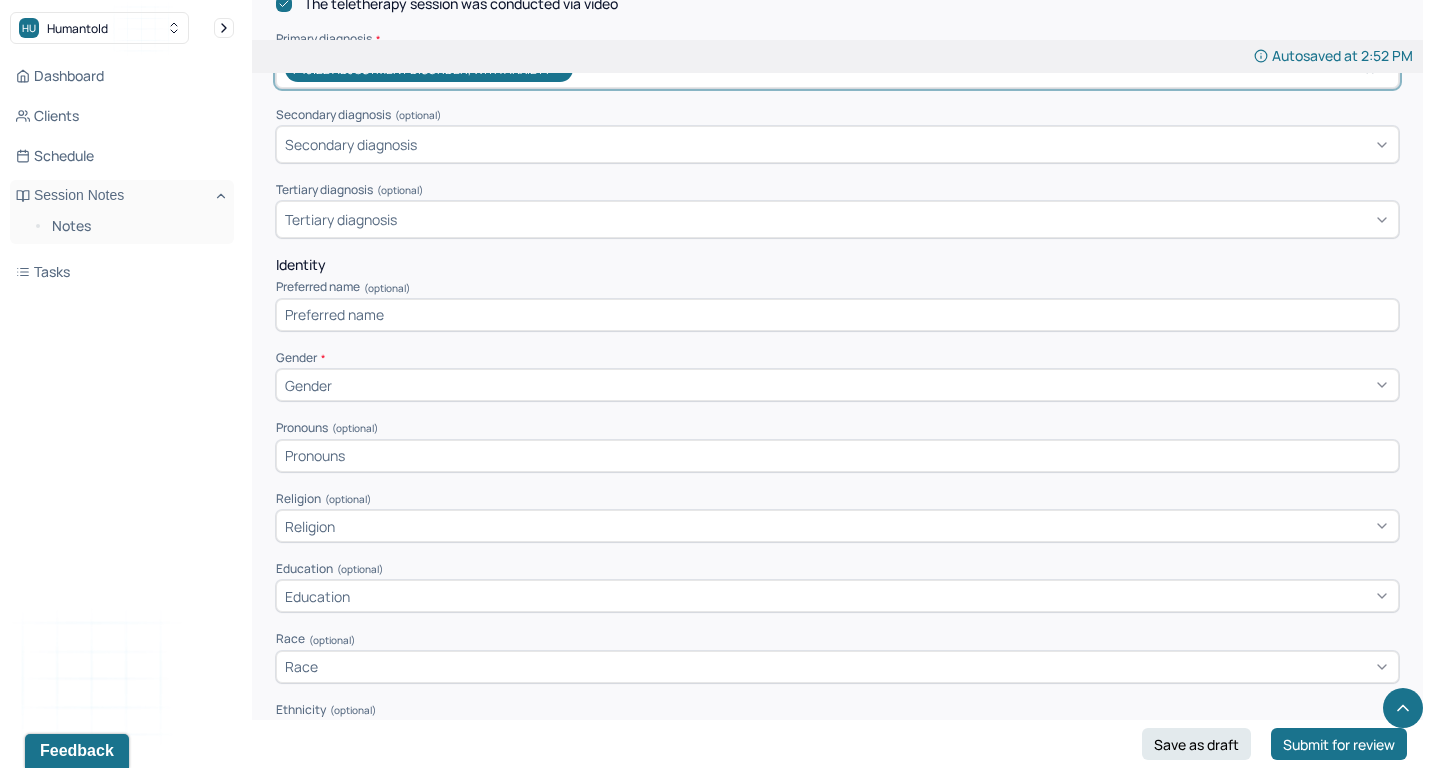 scroll, scrollTop: 665, scrollLeft: 0, axis: vertical 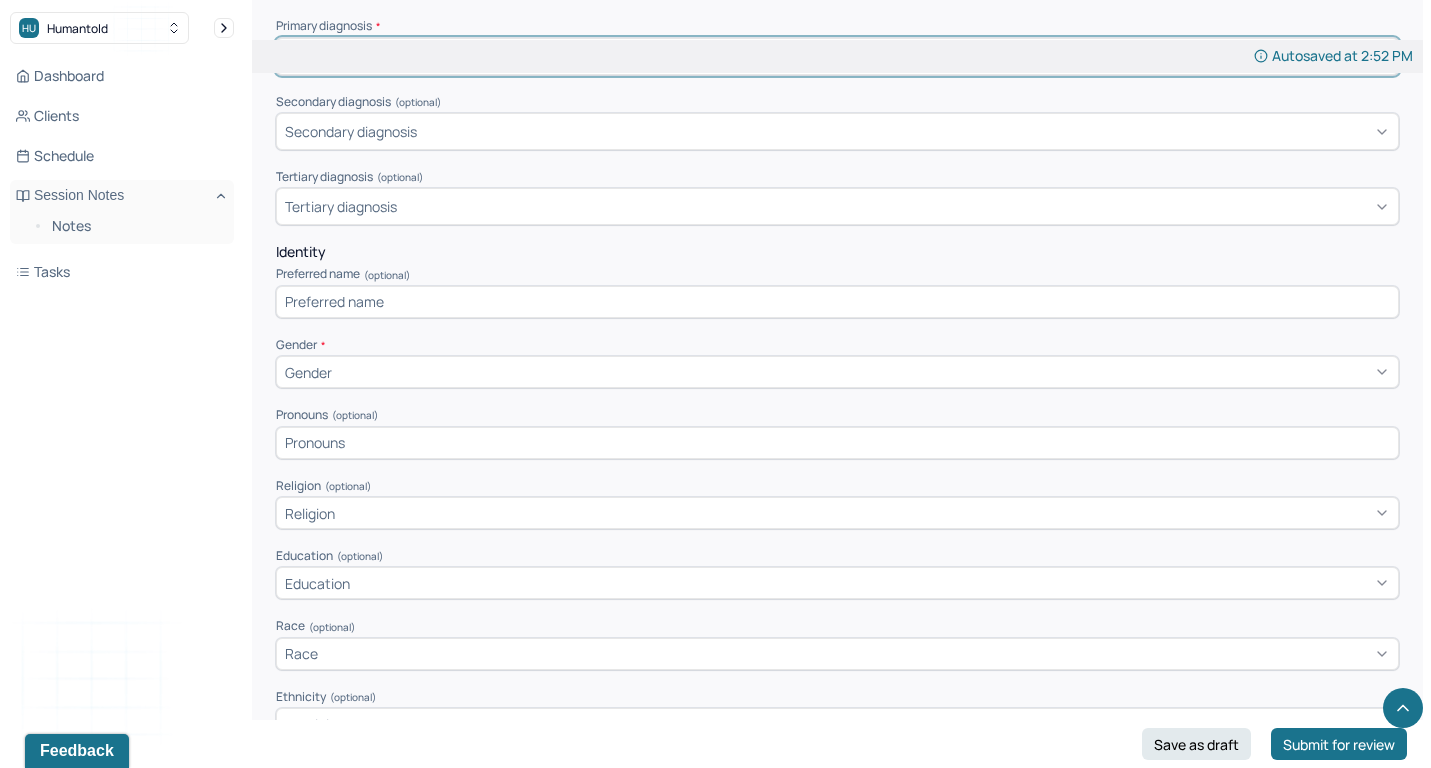 click on "Gender" at bounding box center [837, 372] 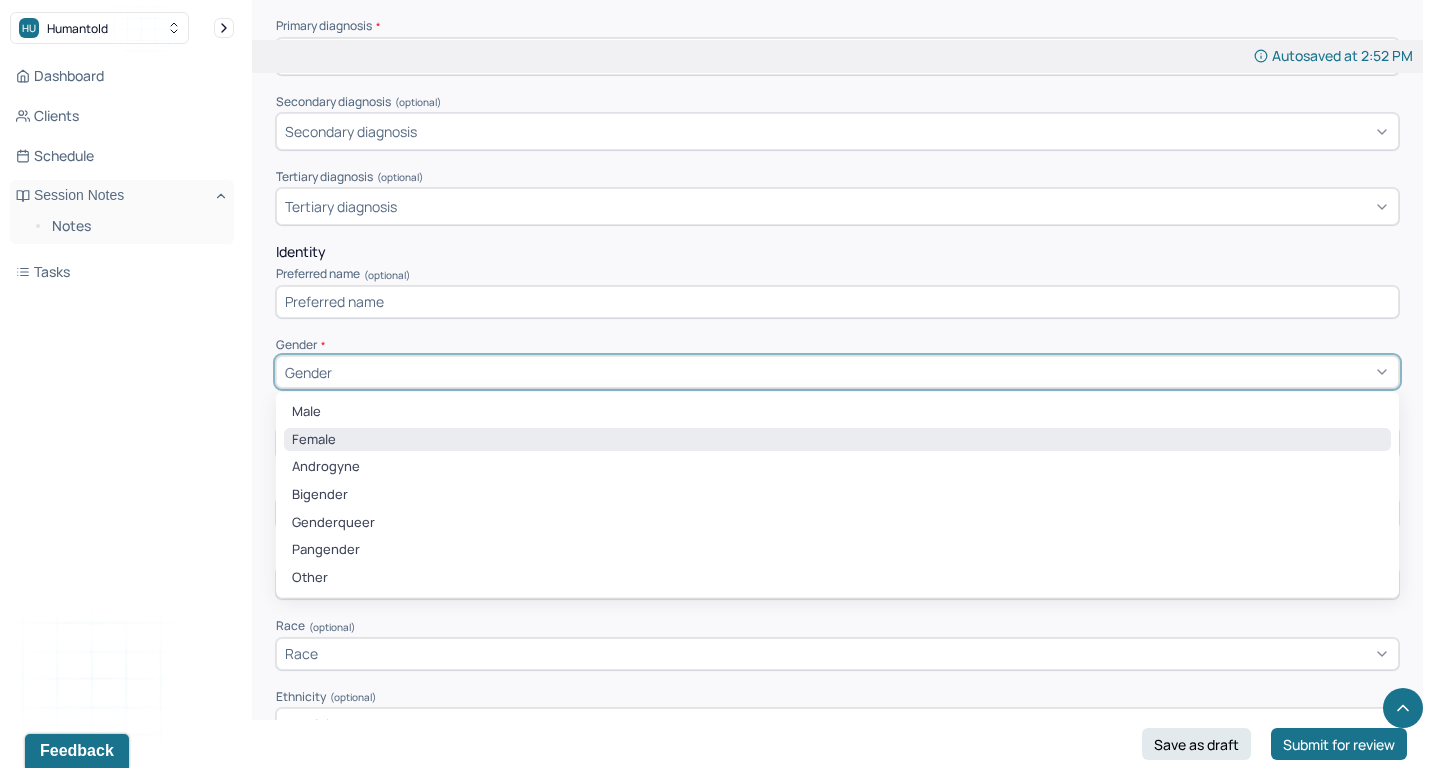 click on "Female" at bounding box center [837, 440] 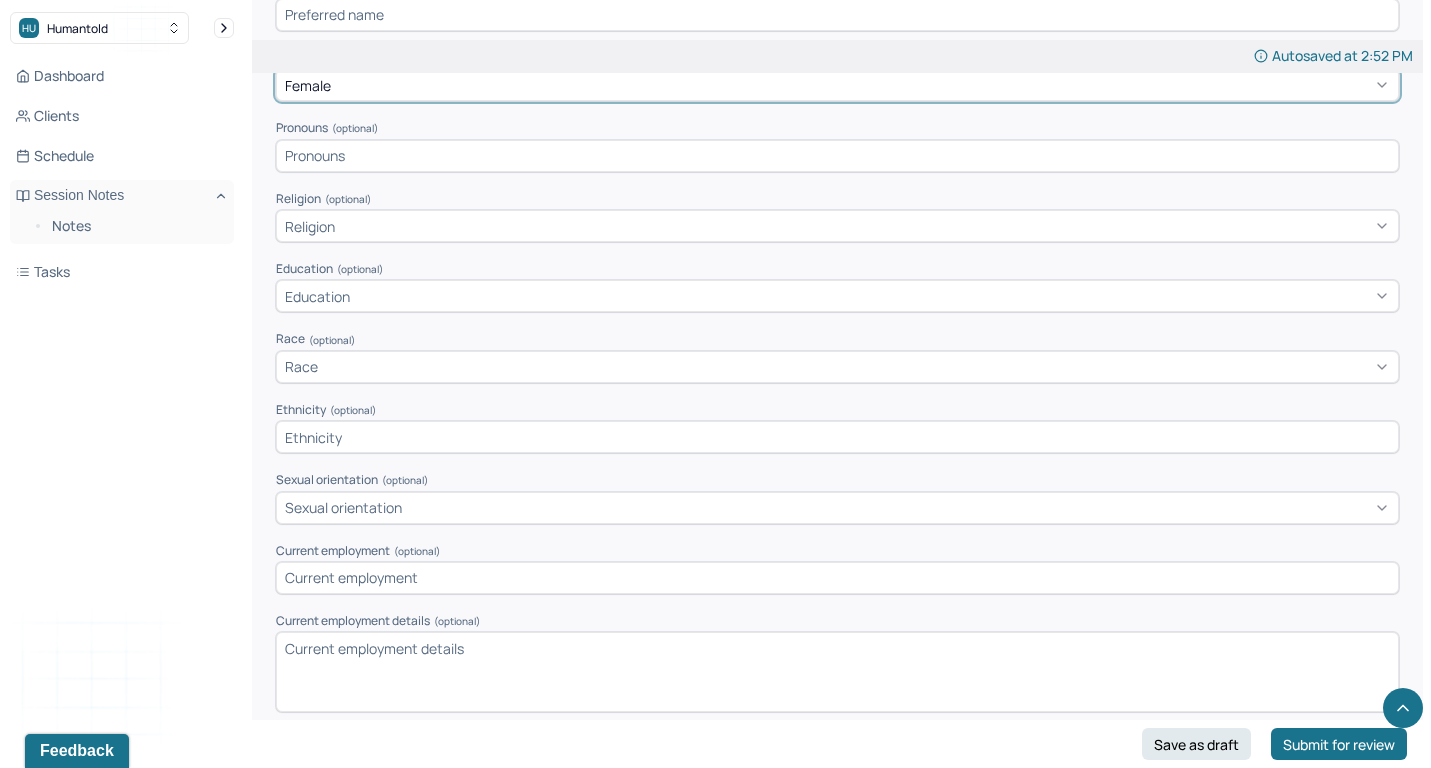 scroll, scrollTop: 968, scrollLeft: 0, axis: vertical 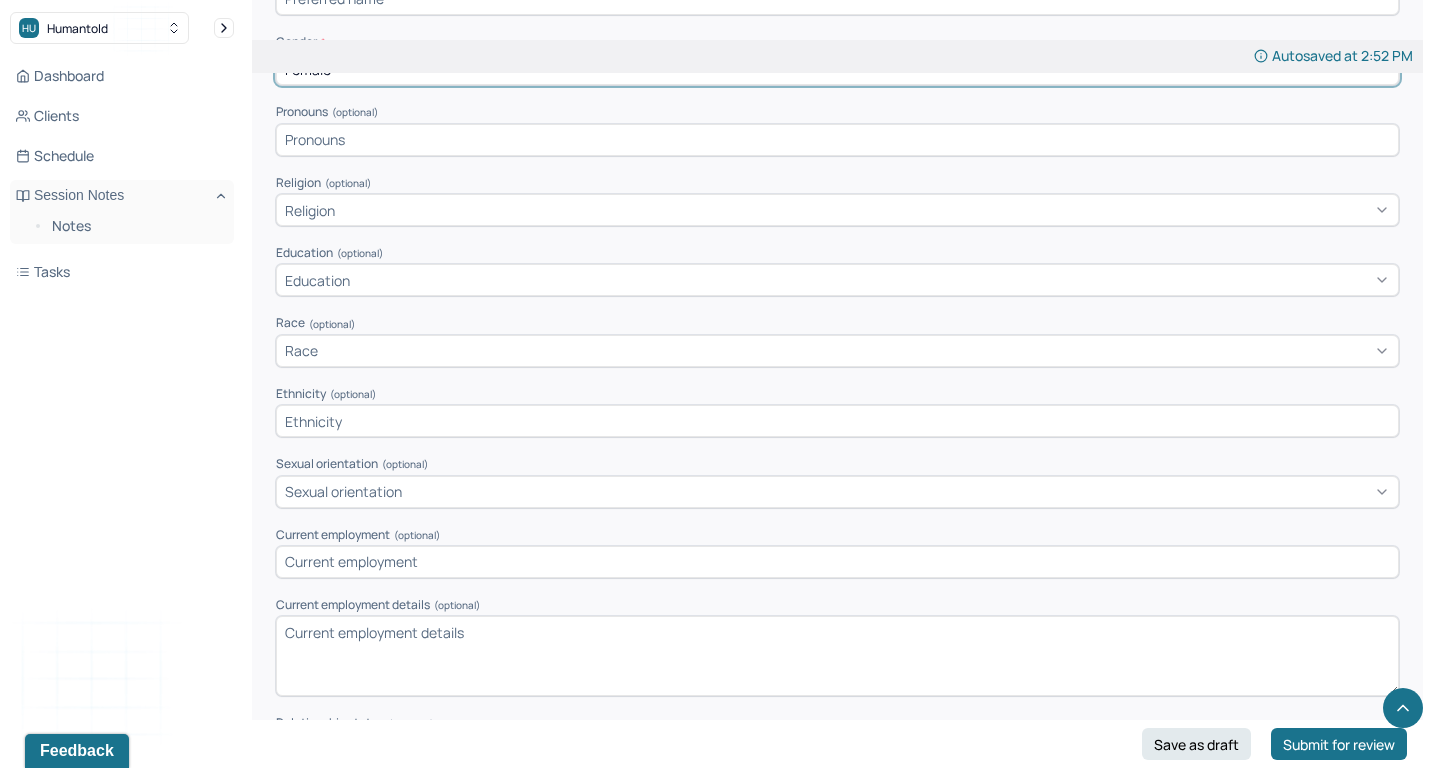 click on "Race" at bounding box center (837, 351) 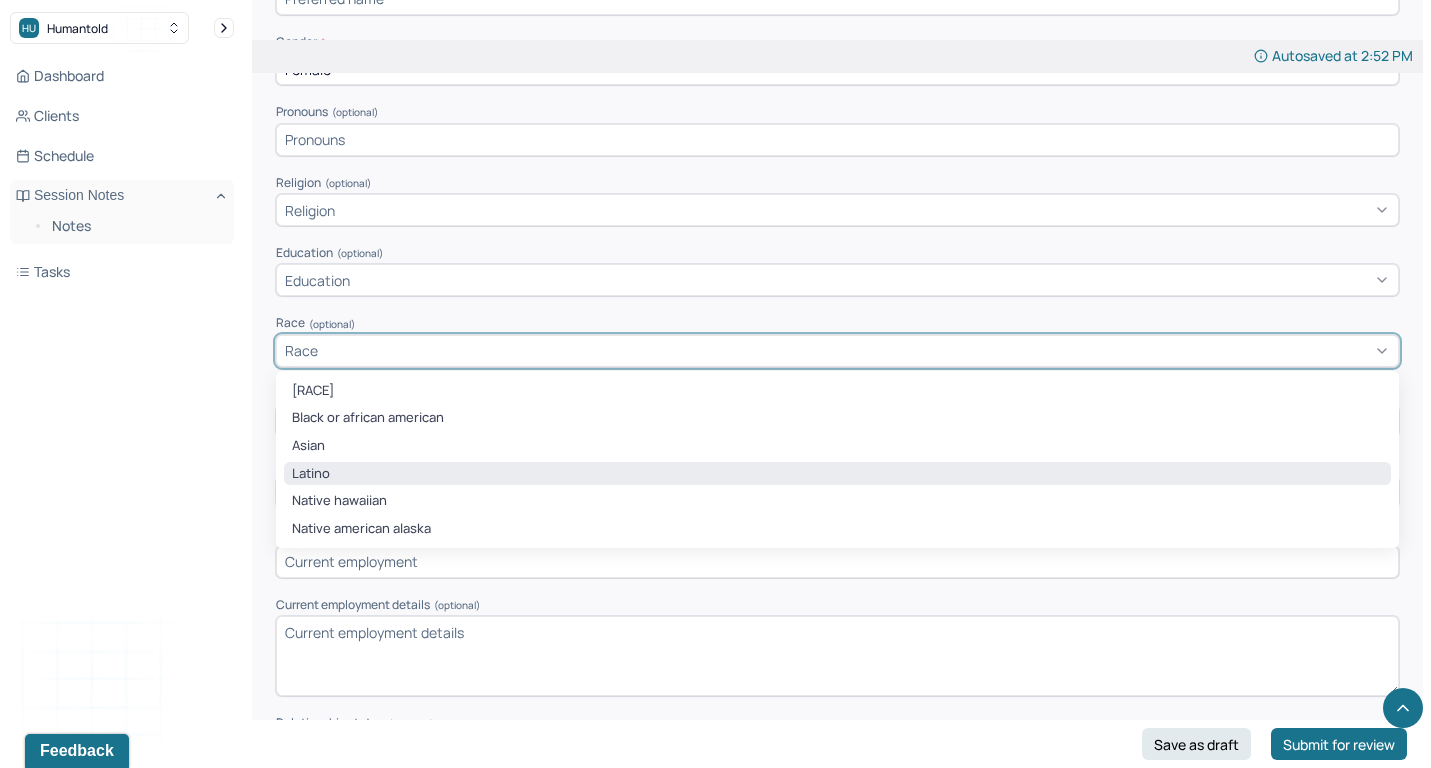 click on "Latino" at bounding box center [837, 474] 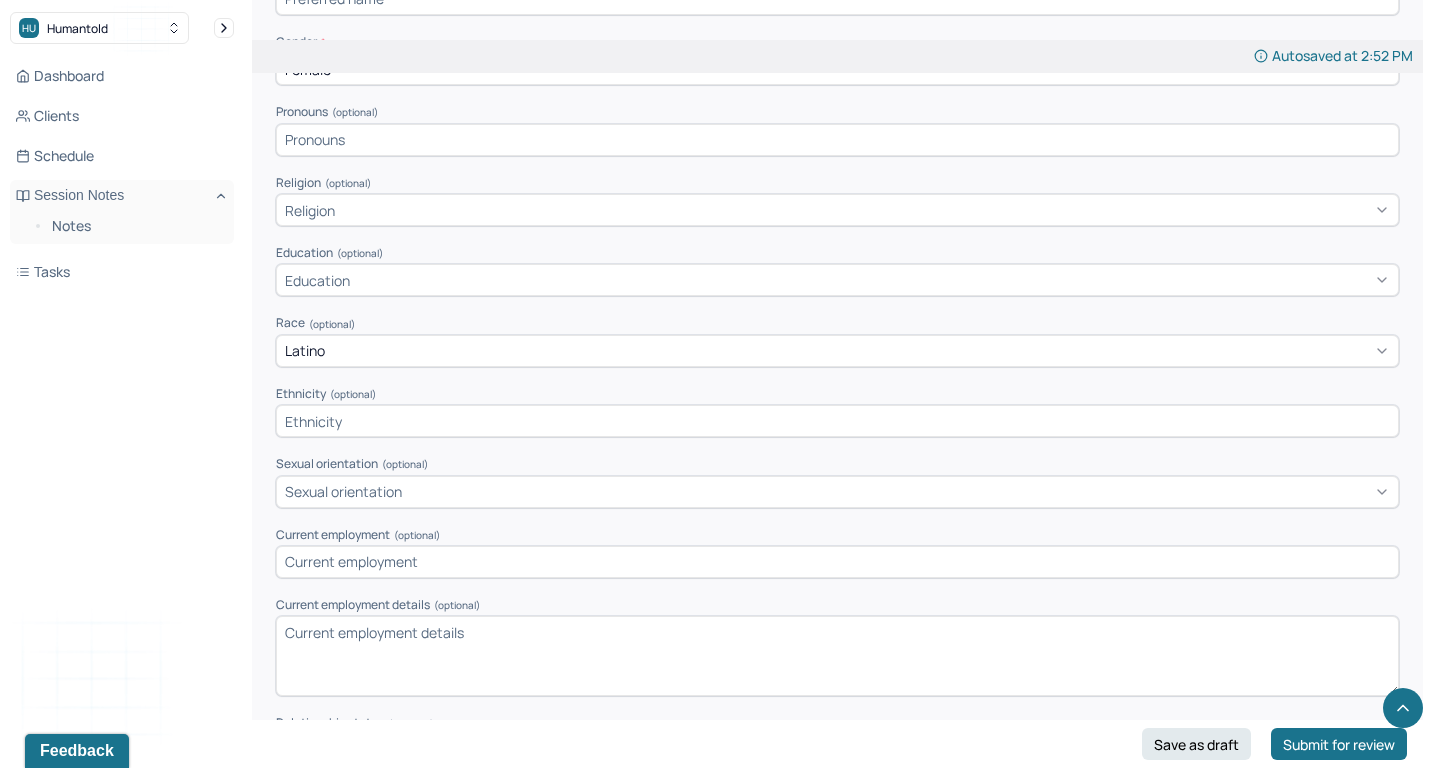 click at bounding box center (837, 421) 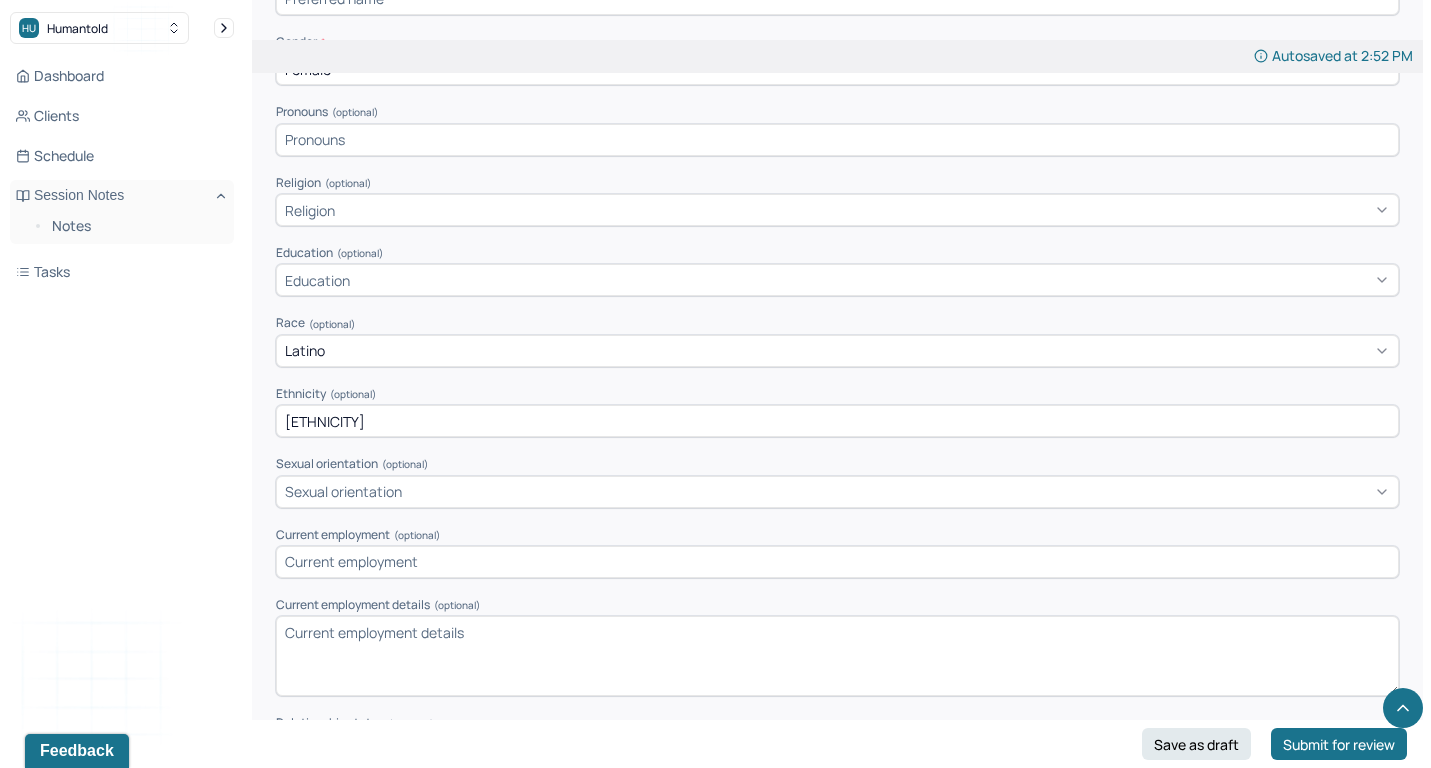 click on "[ETHNICITY]" at bounding box center (837, 421) 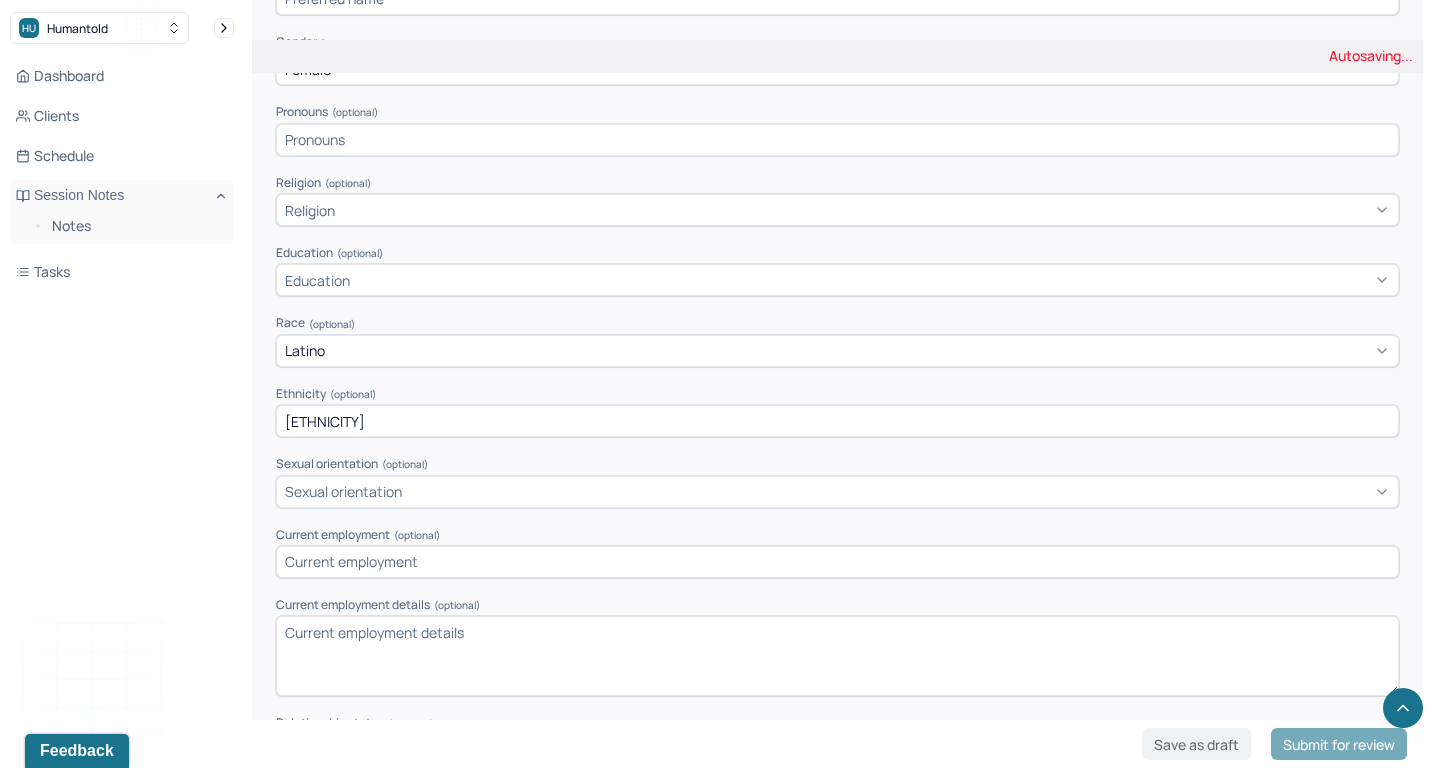 click on "[ETHNICITY]" at bounding box center [837, 421] 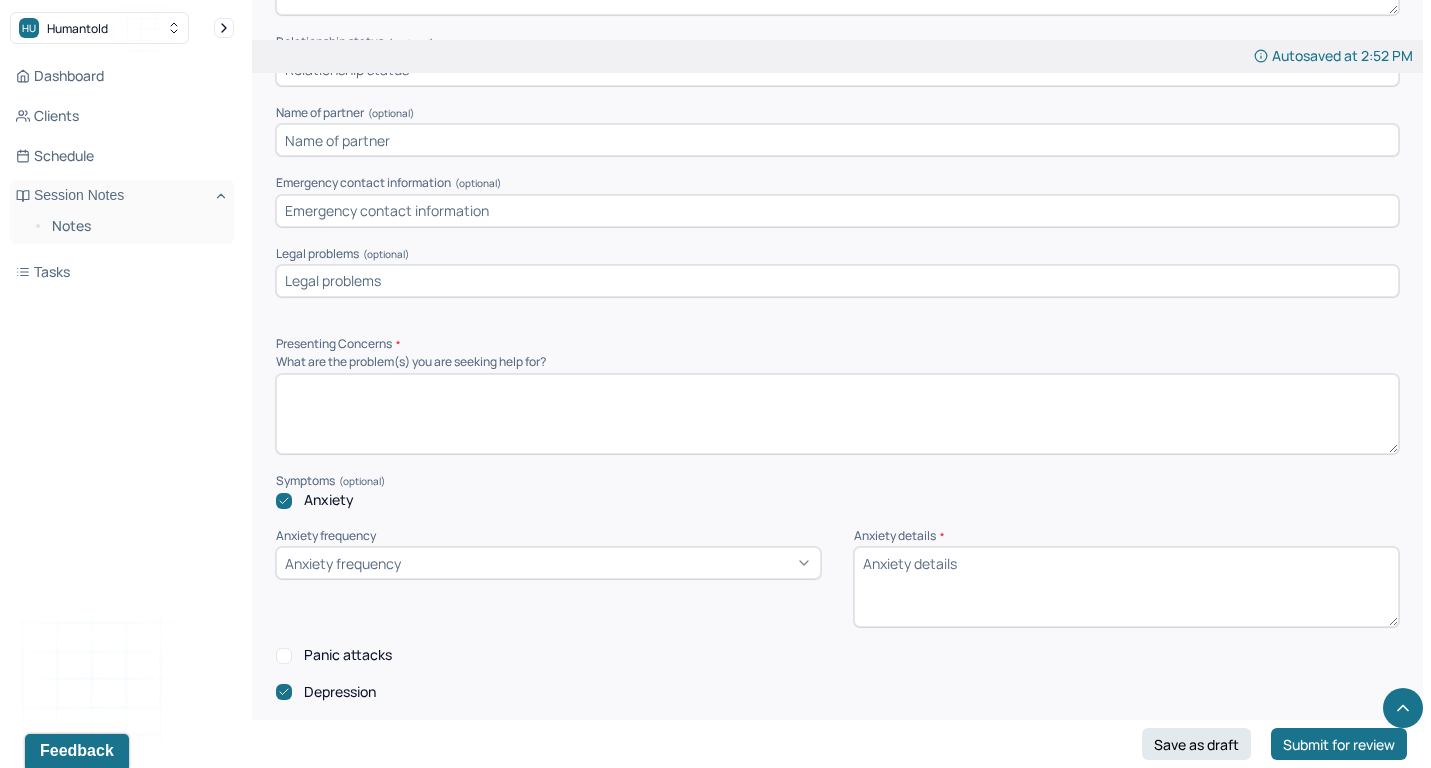 scroll, scrollTop: 1673, scrollLeft: 0, axis: vertical 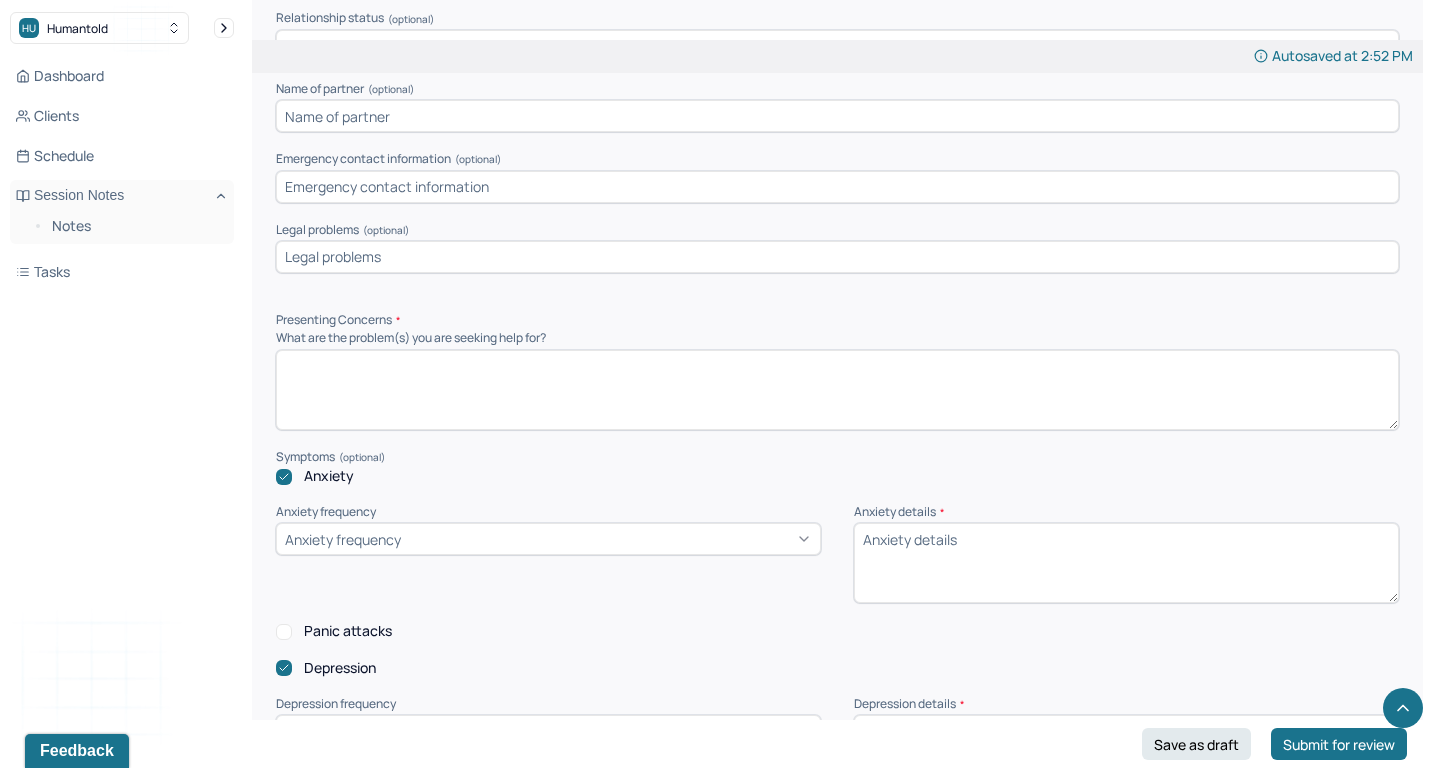 type on "[ETHNICITY]" 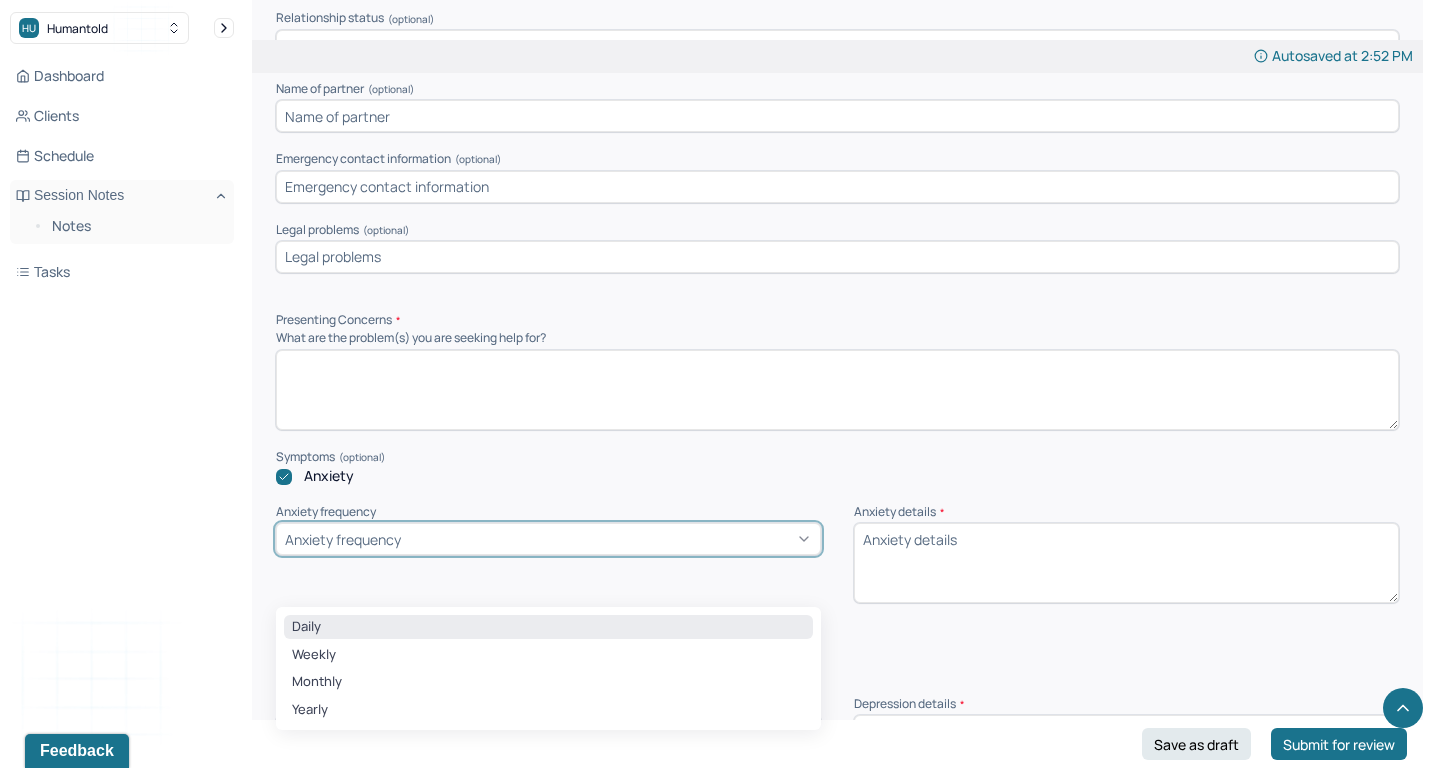 click on "Daily" at bounding box center (548, 627) 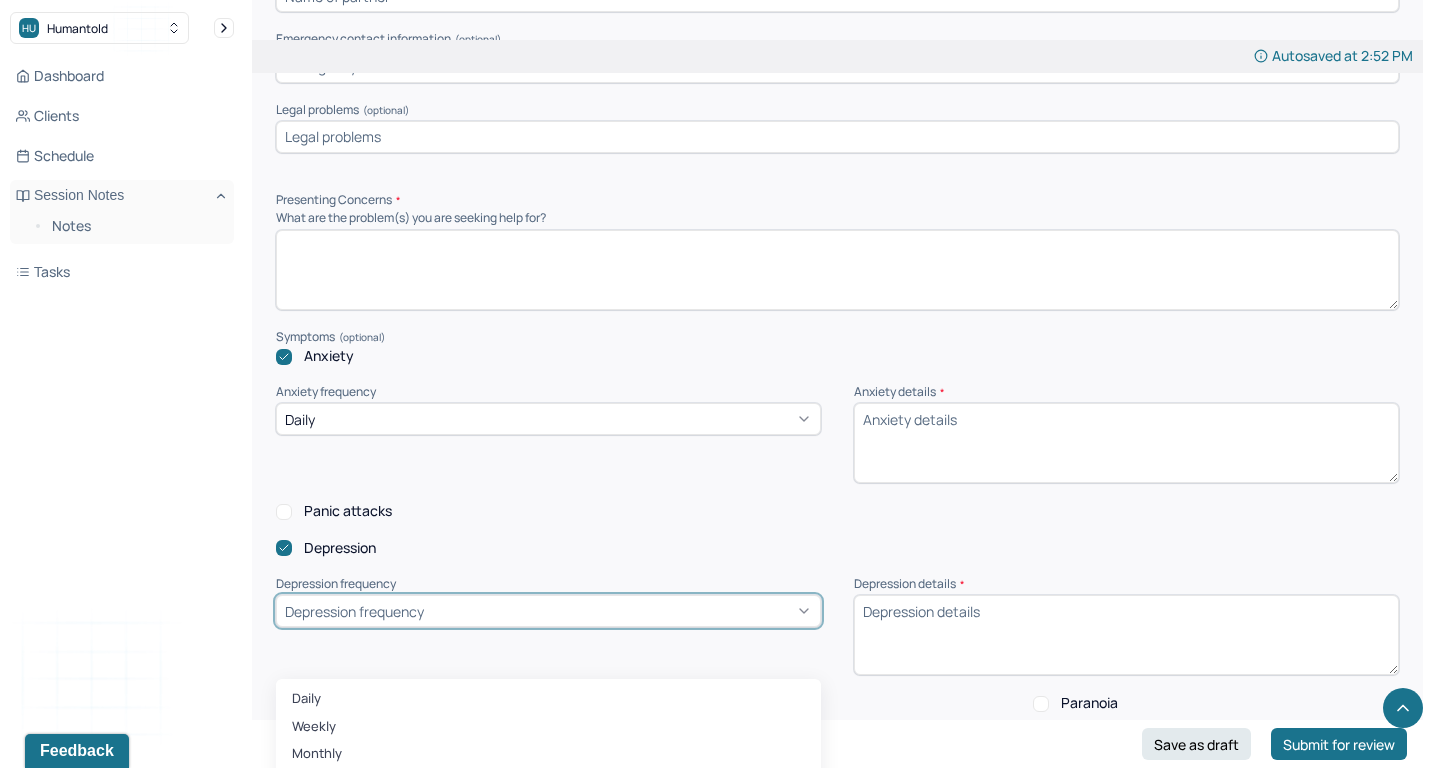 click on "Daily, 1 of 4. 4 results available. Use Up and Down to choose options, press Enter to select the currently focused option, press Escape to exit the menu, press Tab to select the option and exit the menu. Depression frequency Daily Weekly Monthly Yearly" at bounding box center [548, 635] 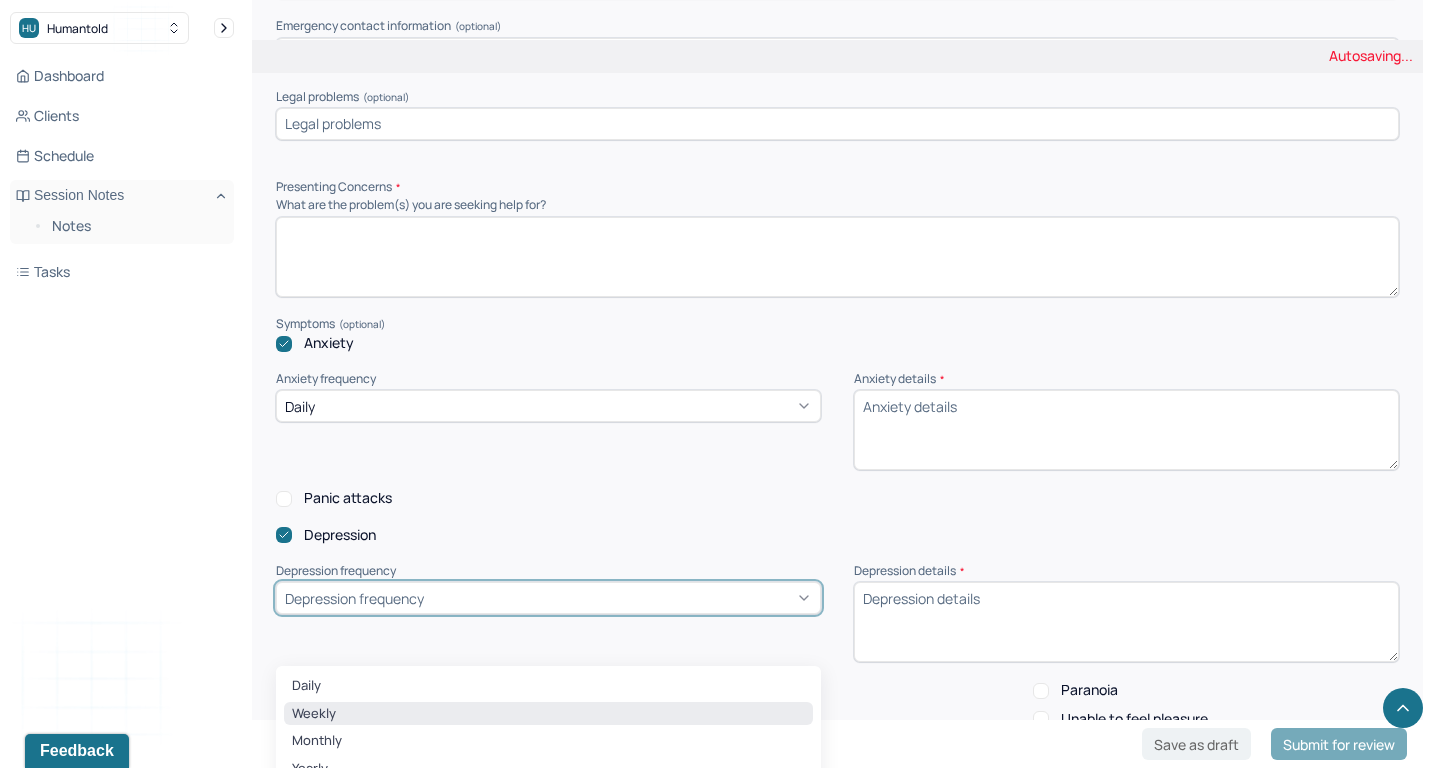 click on "Weekly" at bounding box center [548, 714] 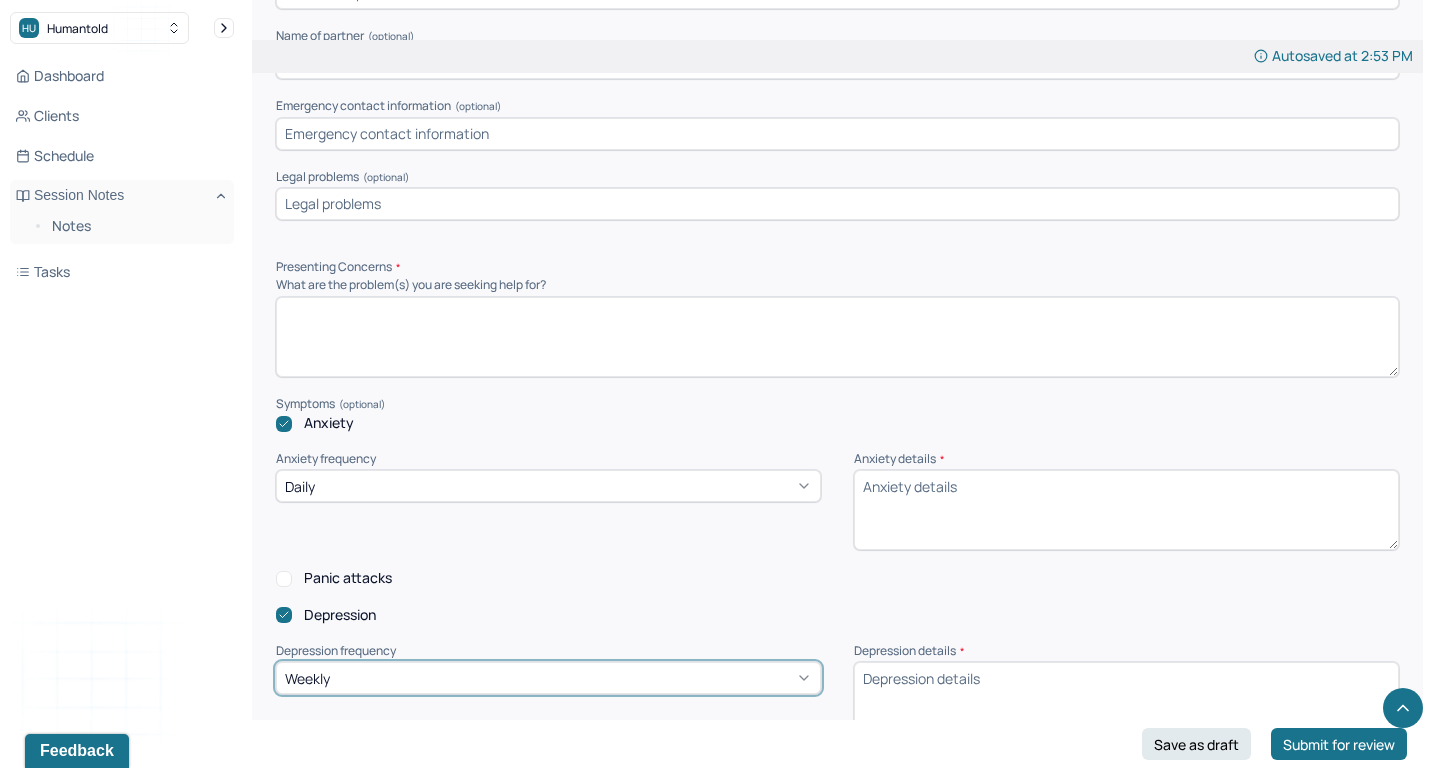 scroll, scrollTop: 1773, scrollLeft: 0, axis: vertical 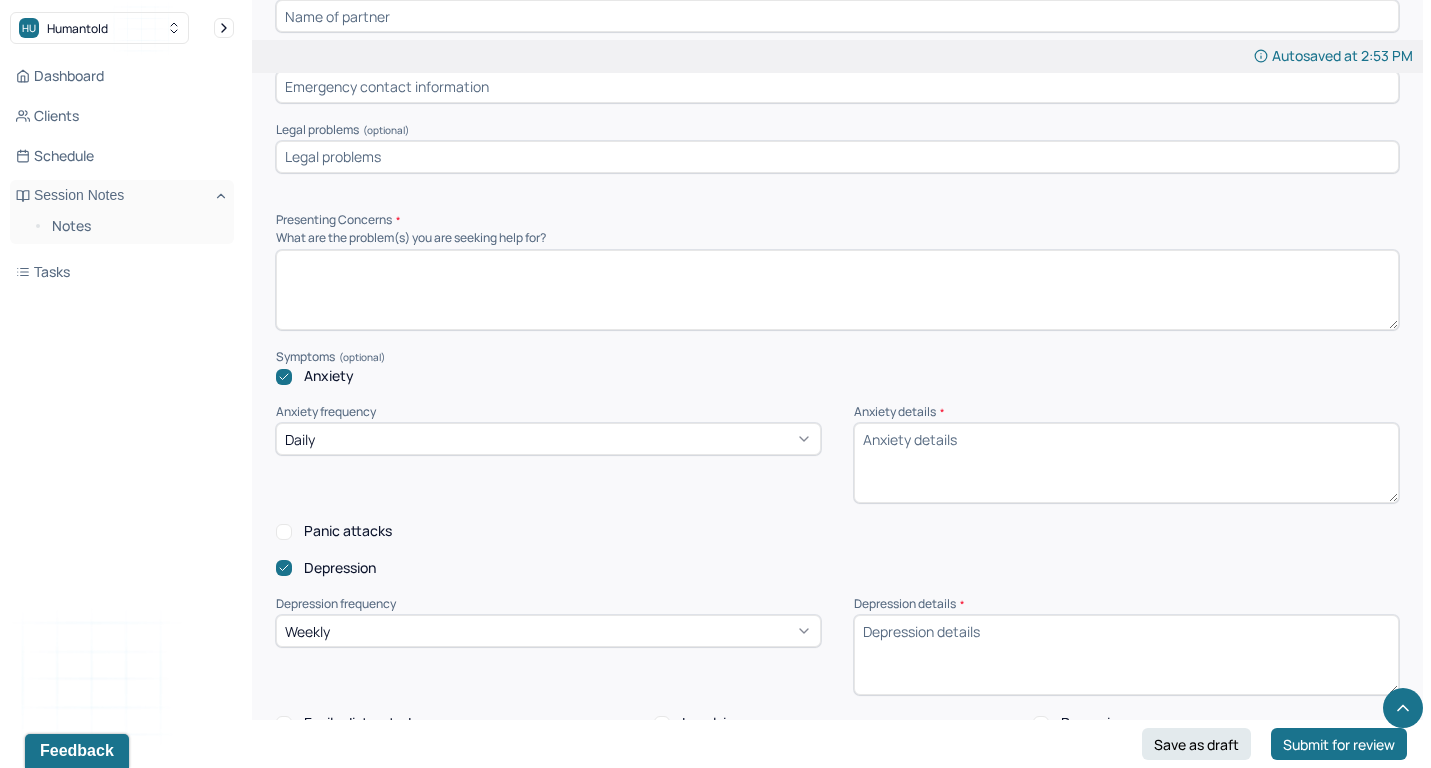 click at bounding box center (837, 290) 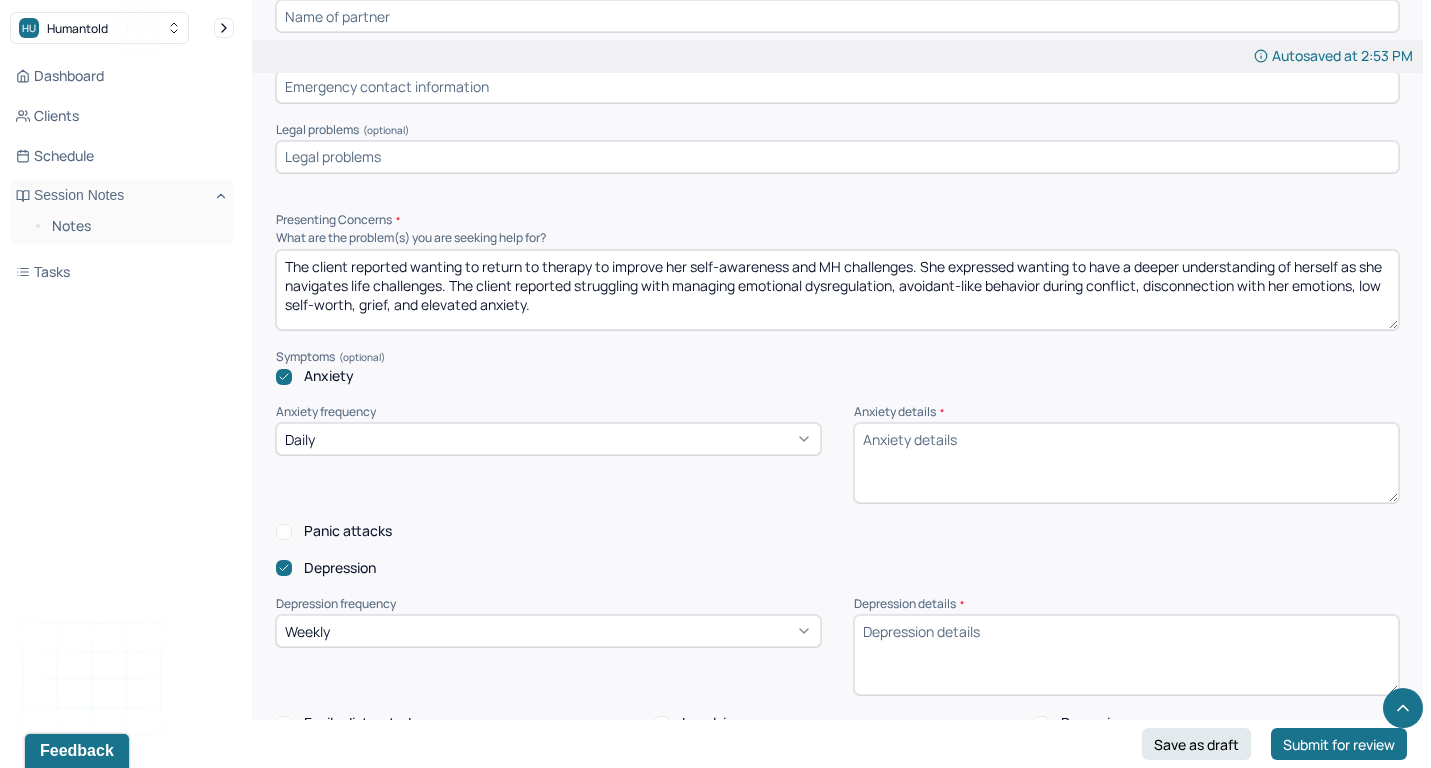 scroll, scrollTop: 0, scrollLeft: 0, axis: both 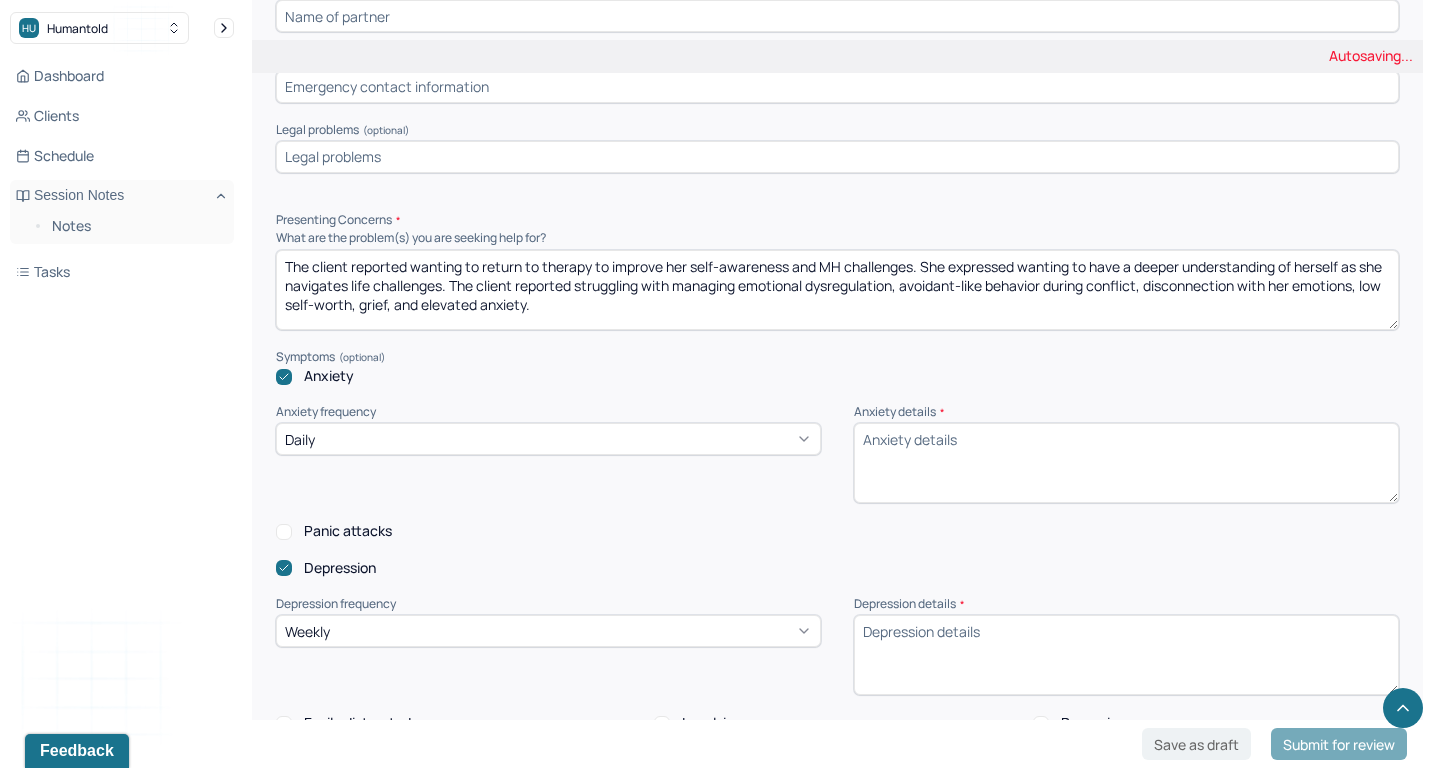 click on "Anxiety details *" at bounding box center (1126, 463) 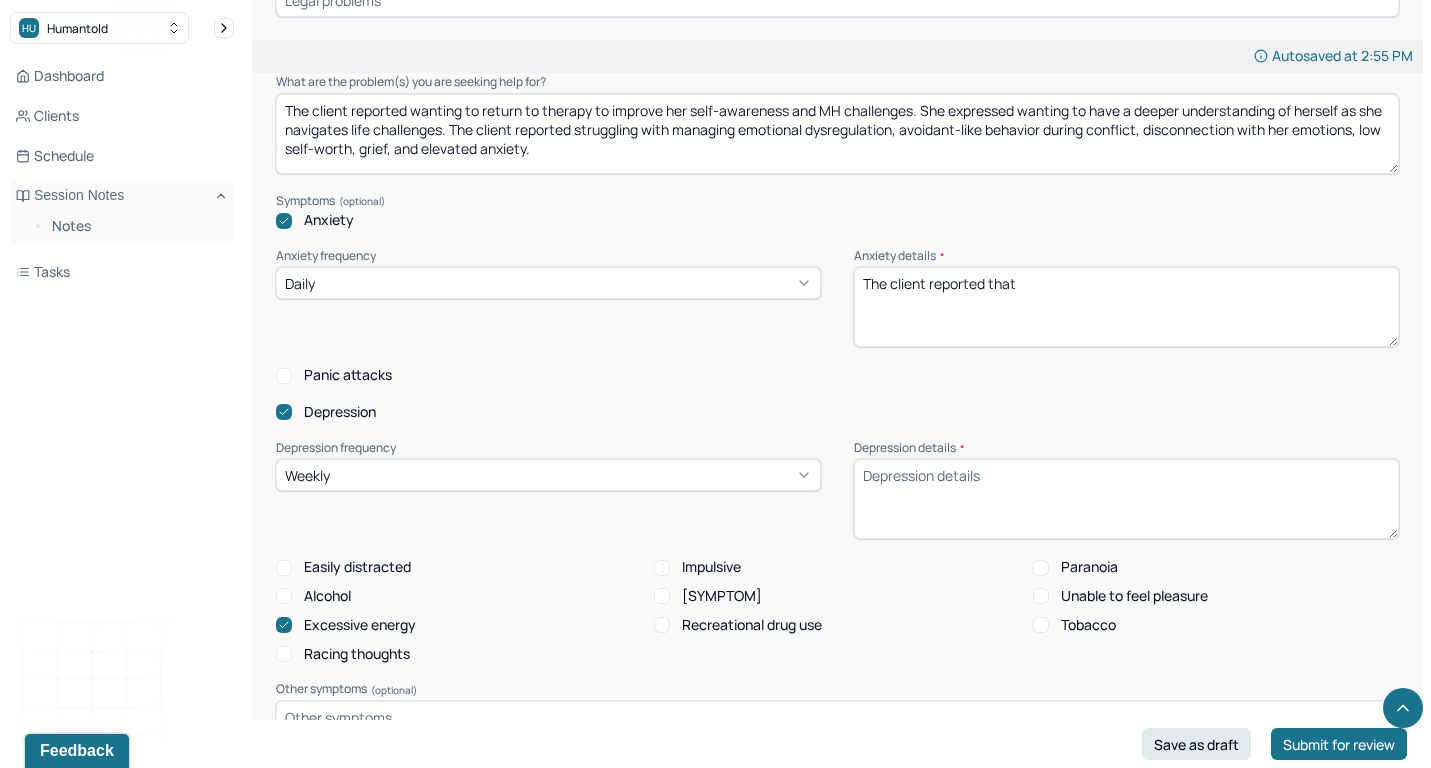 scroll, scrollTop: 1938, scrollLeft: 0, axis: vertical 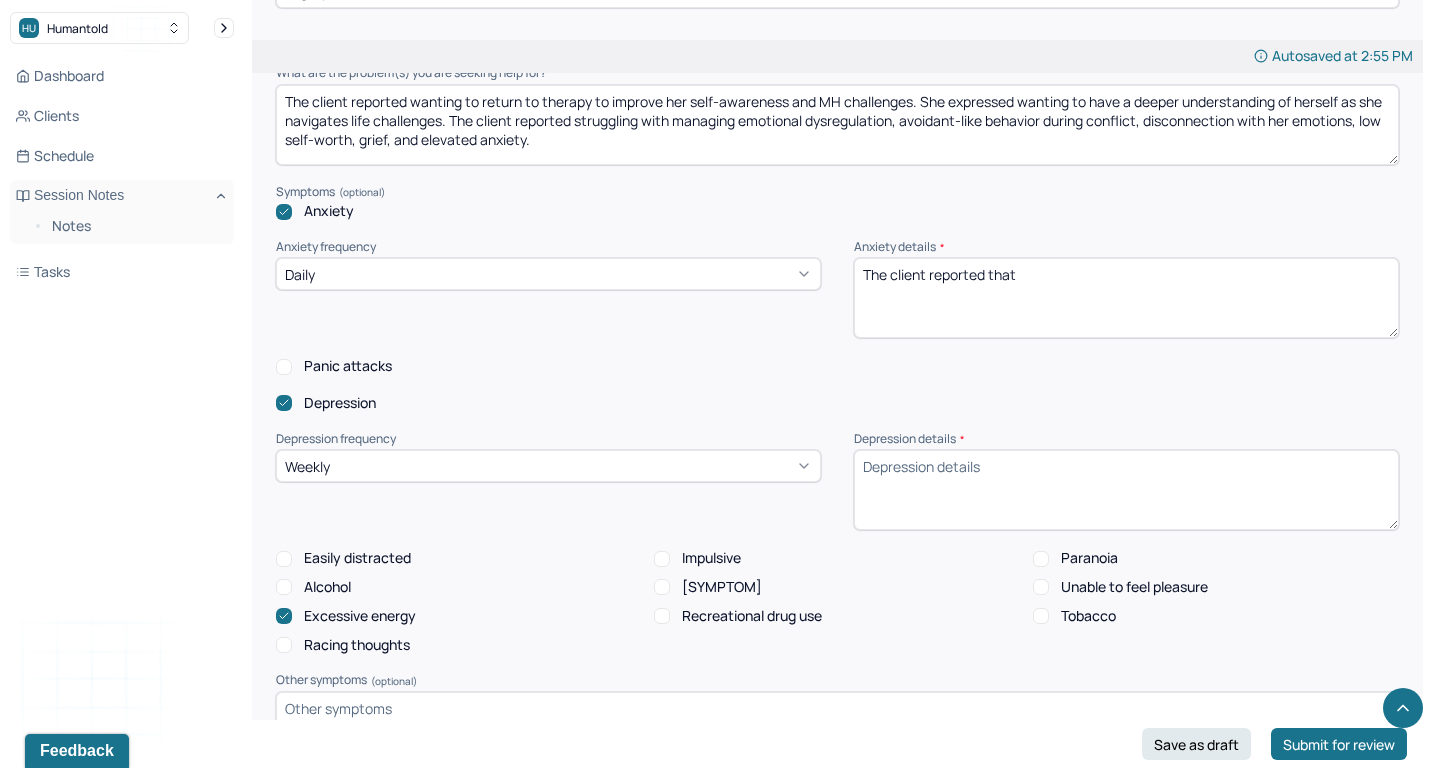 type on "The client reported that" 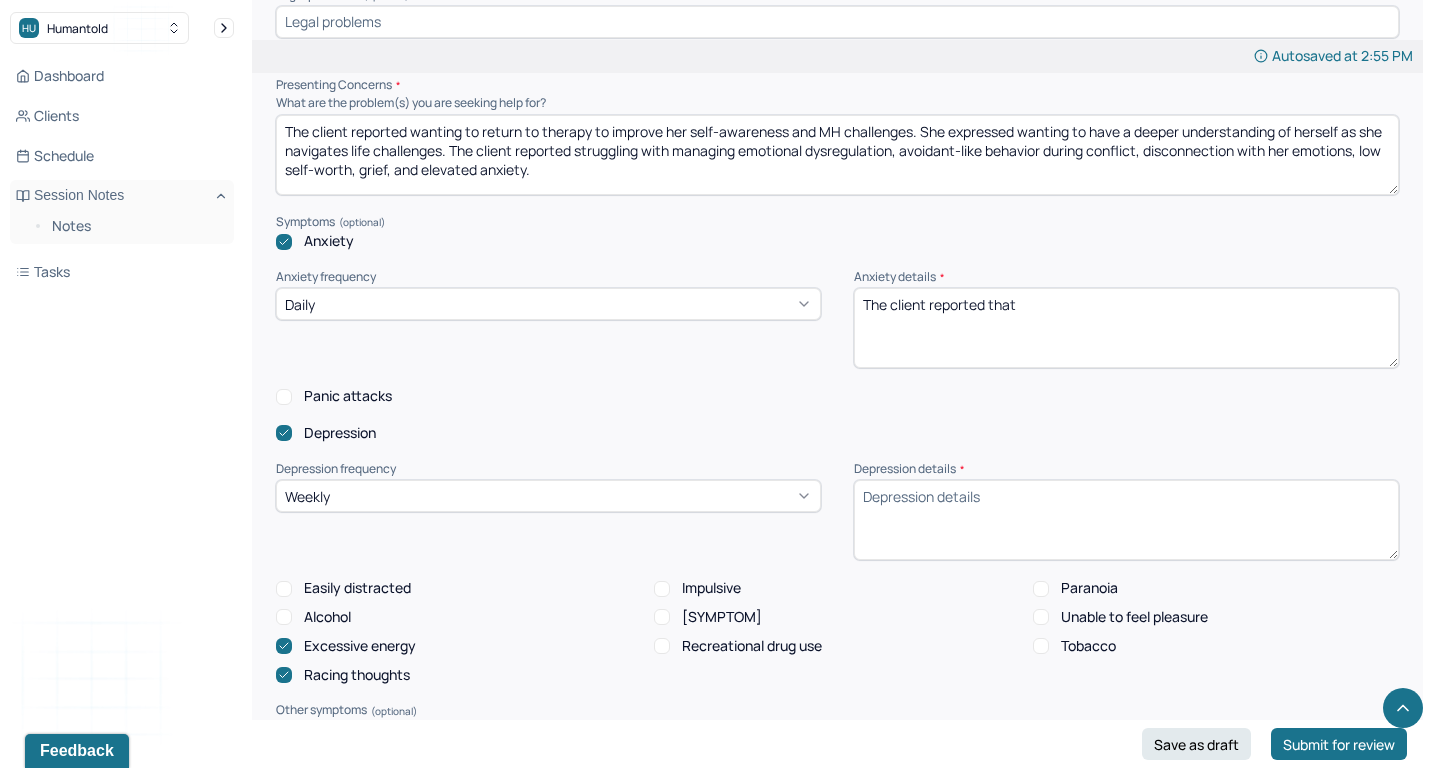 scroll, scrollTop: 1886, scrollLeft: 0, axis: vertical 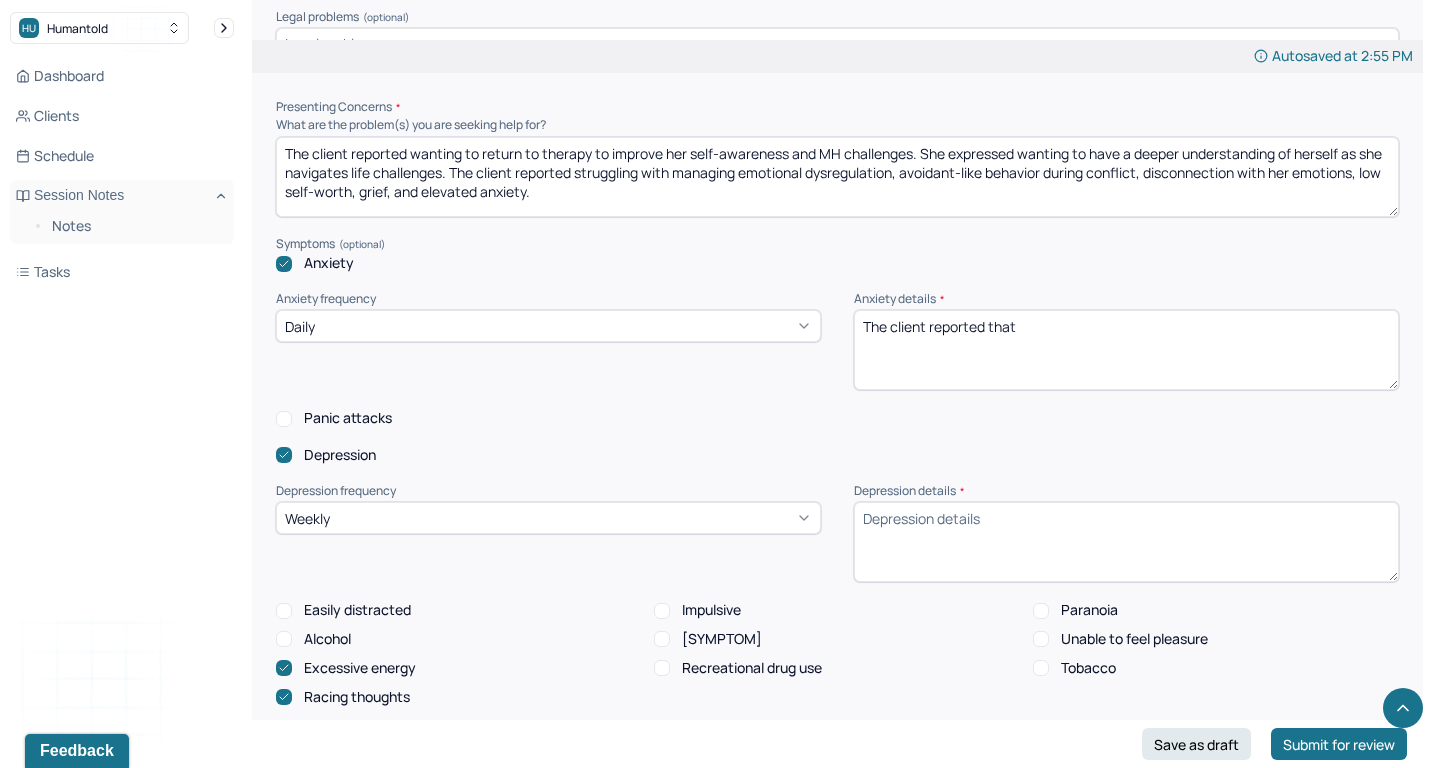 click on "The client reported that" at bounding box center [1126, 350] 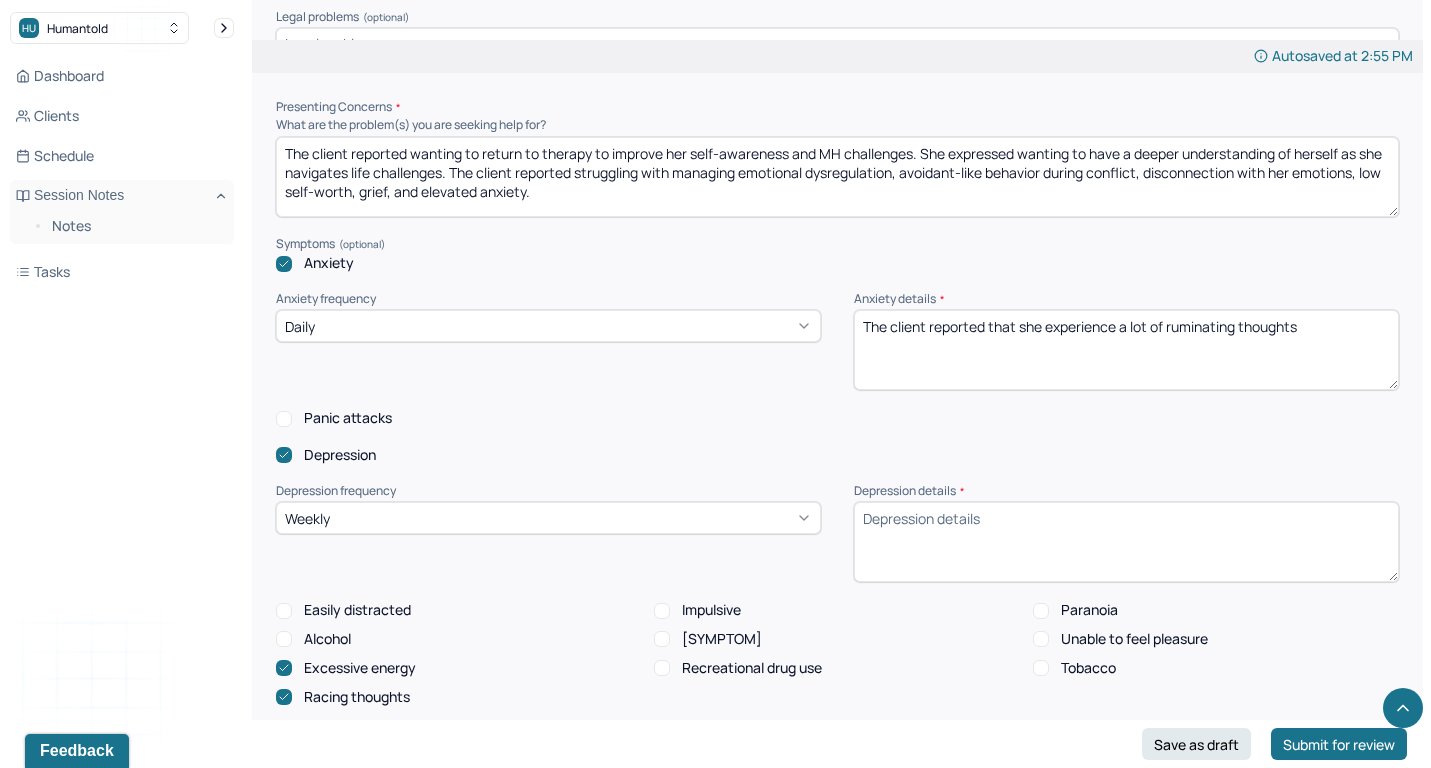 click on "The client reported that she experience a" at bounding box center [1126, 350] 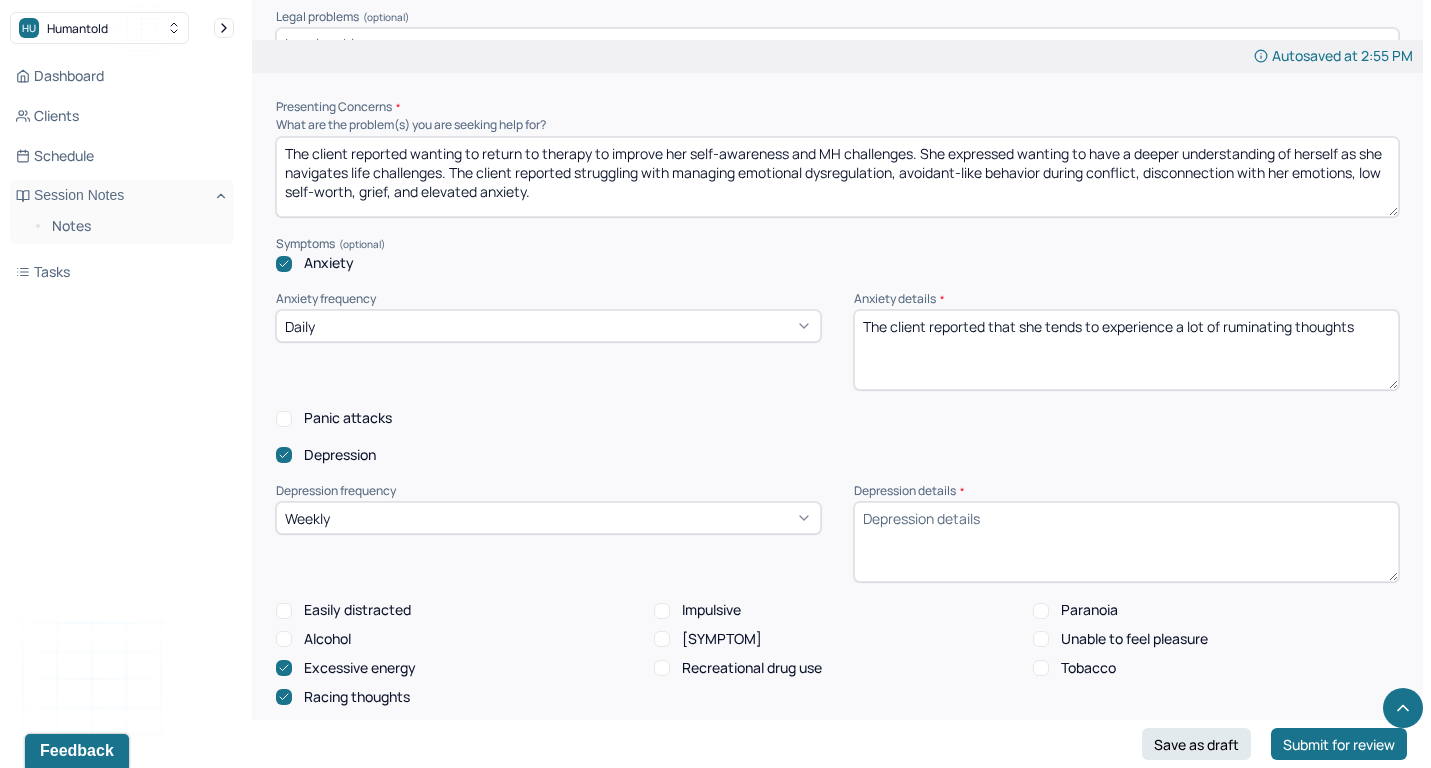 click on "The client reported that she experience a lot of ruminating thoughts" at bounding box center (1126, 350) 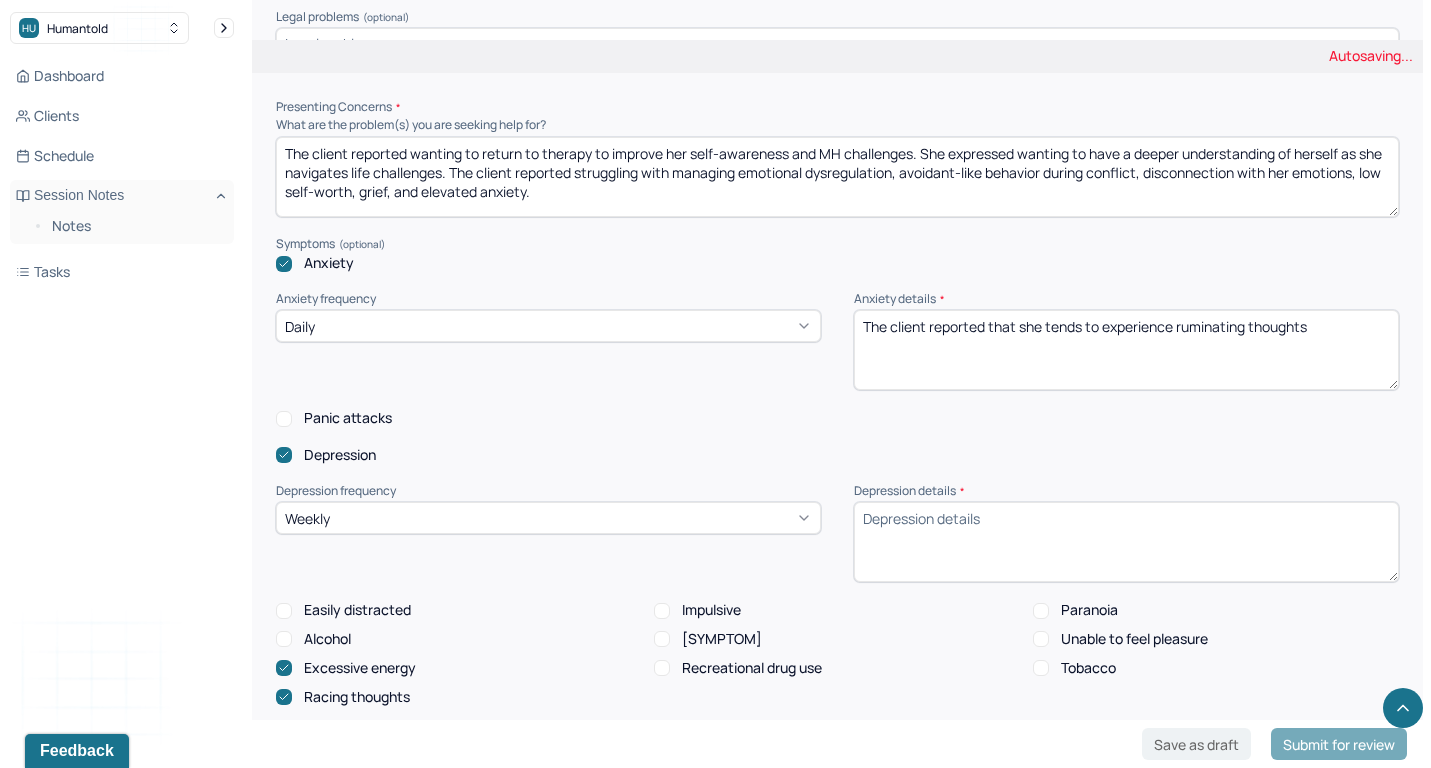 click on "The client reported that she tends to experience a lot of ruminating thoughts" at bounding box center (1126, 350) 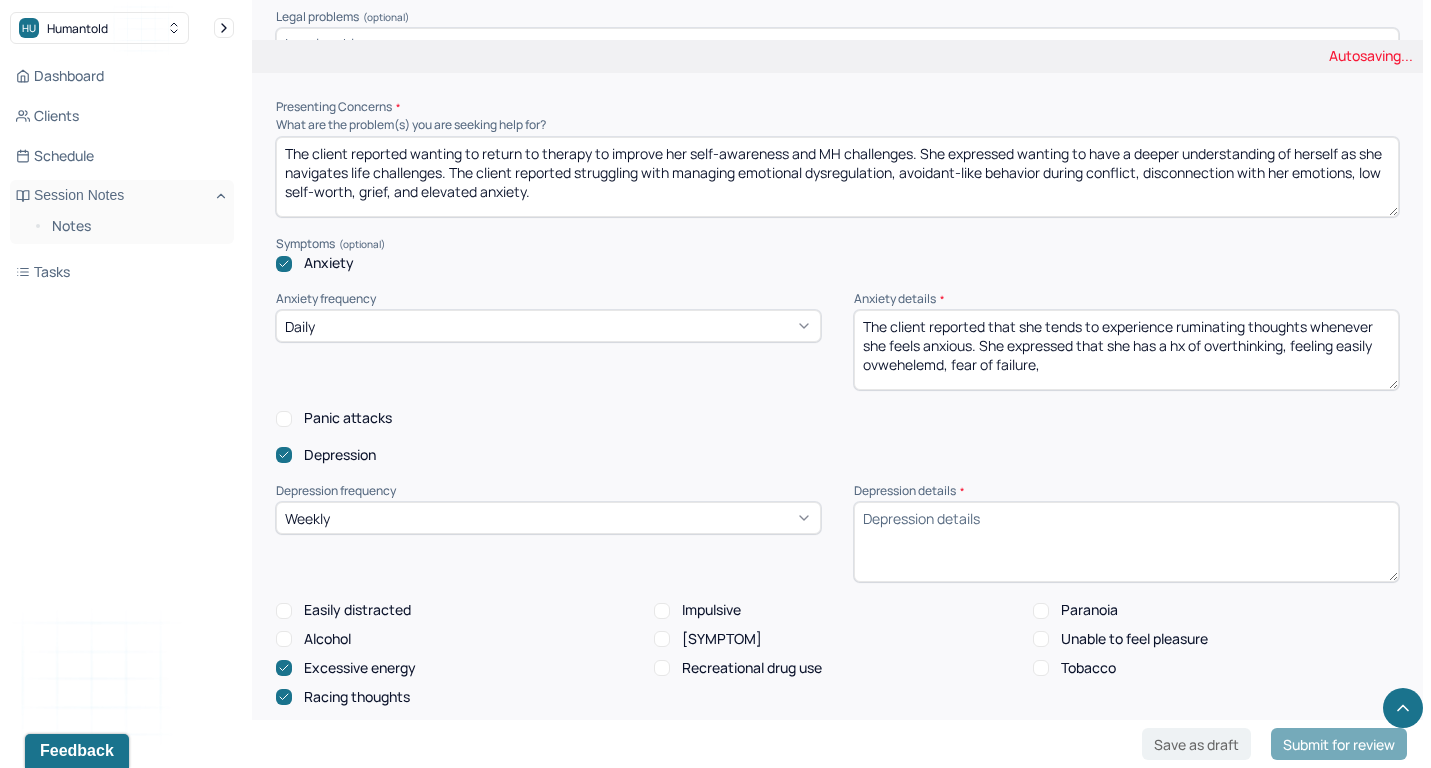click on "The client reported that she tends to experience ruminating thoughts" at bounding box center (1126, 350) 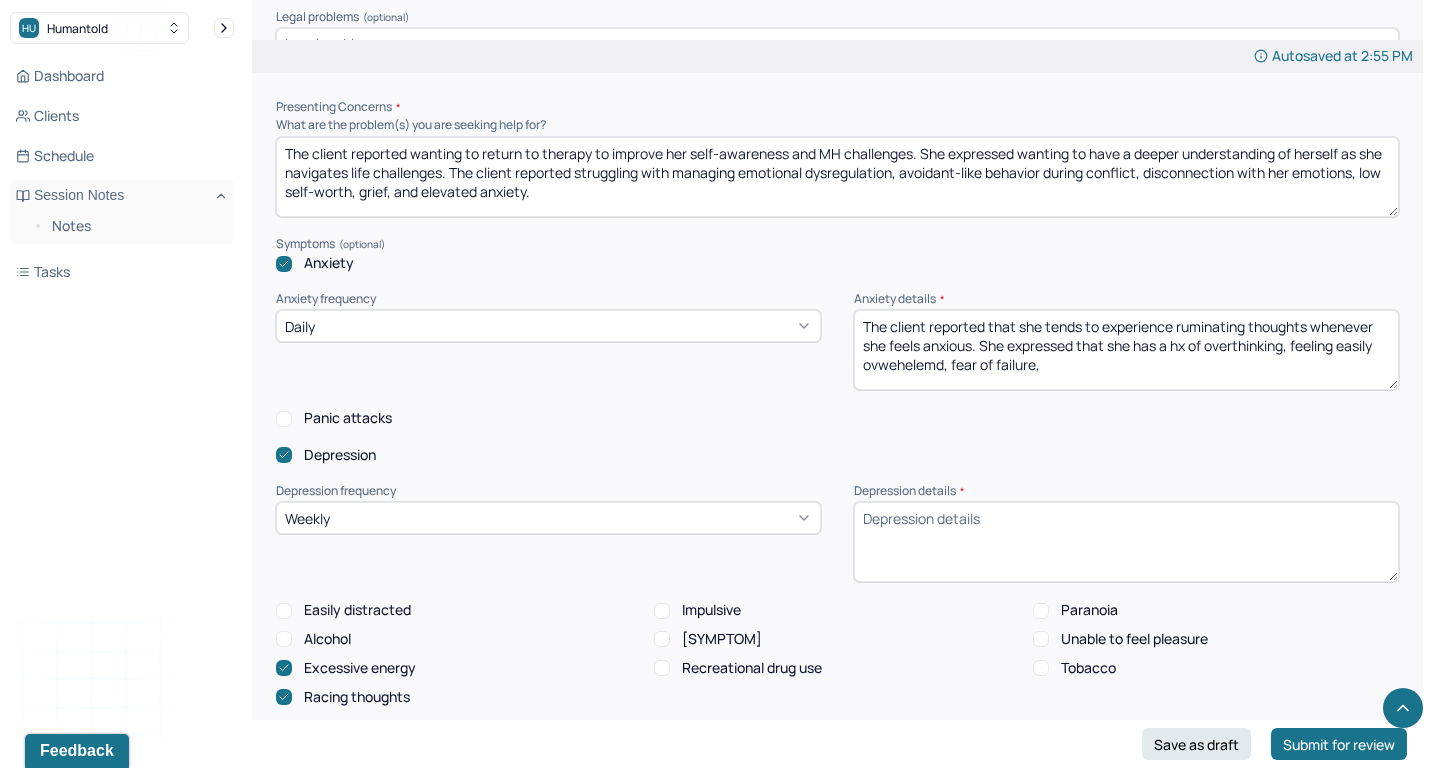 click on "The client reported that she tends to experience ruminating thoughts" at bounding box center [1126, 350] 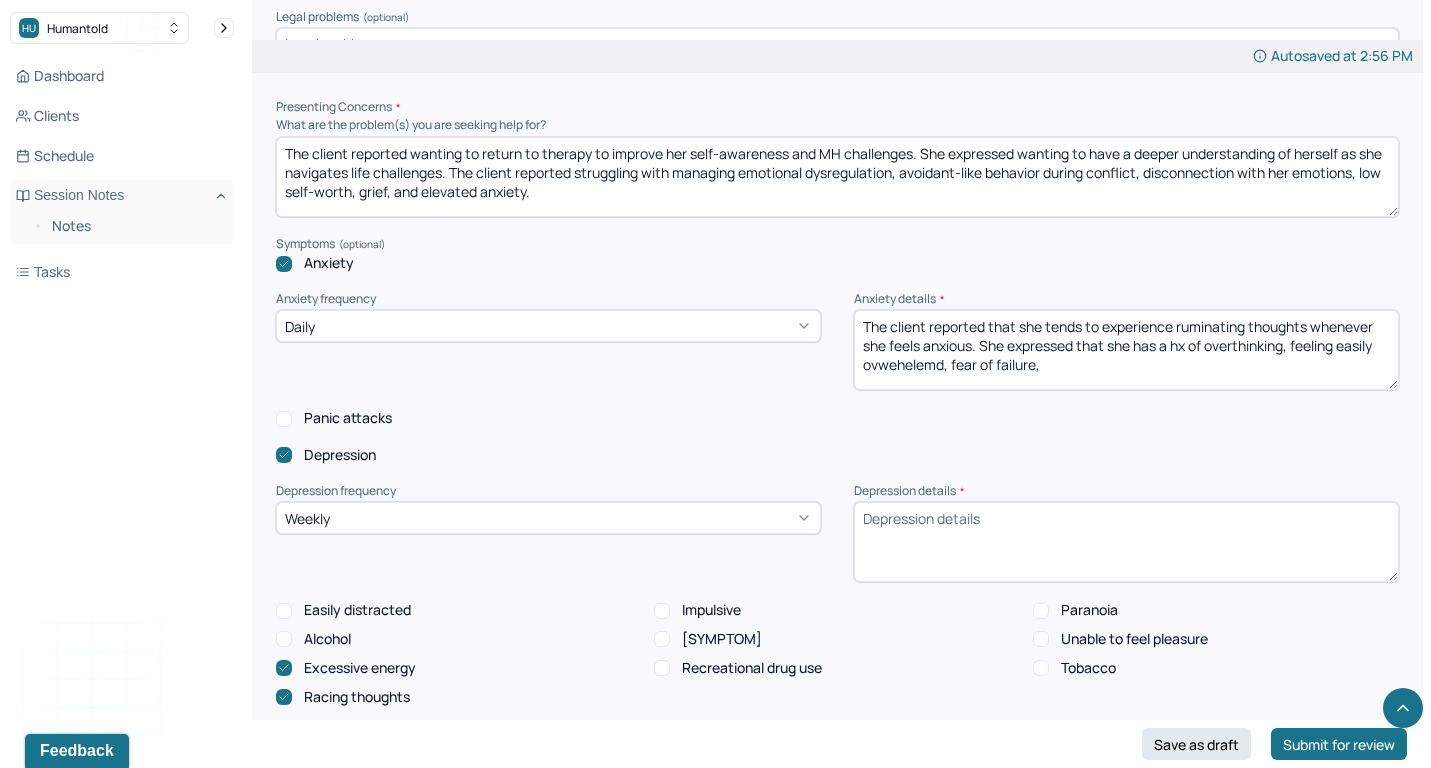 paste on "erwhelmed, fear of failure, hyper-aware, on edge, and experiencing catastrophizing thoughts." 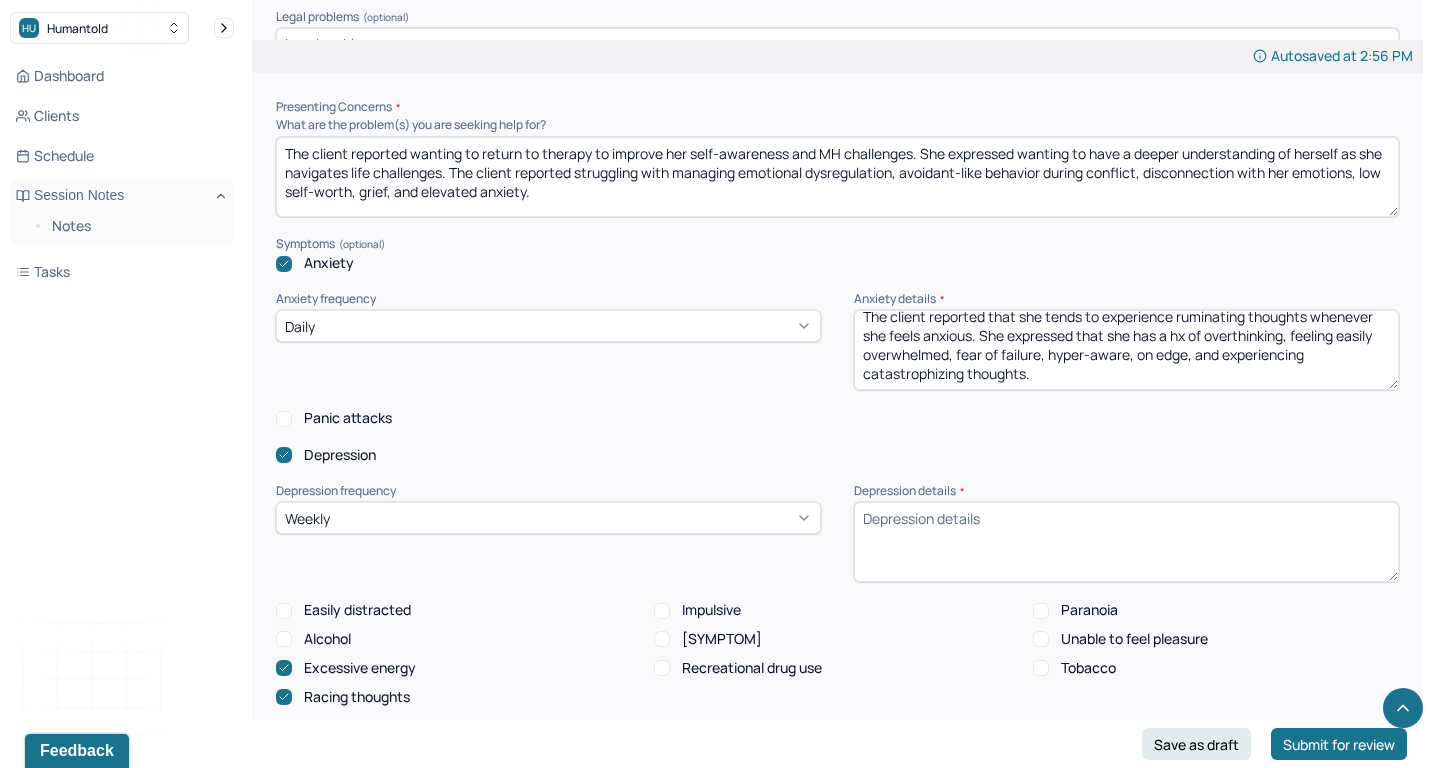 scroll, scrollTop: 9, scrollLeft: 0, axis: vertical 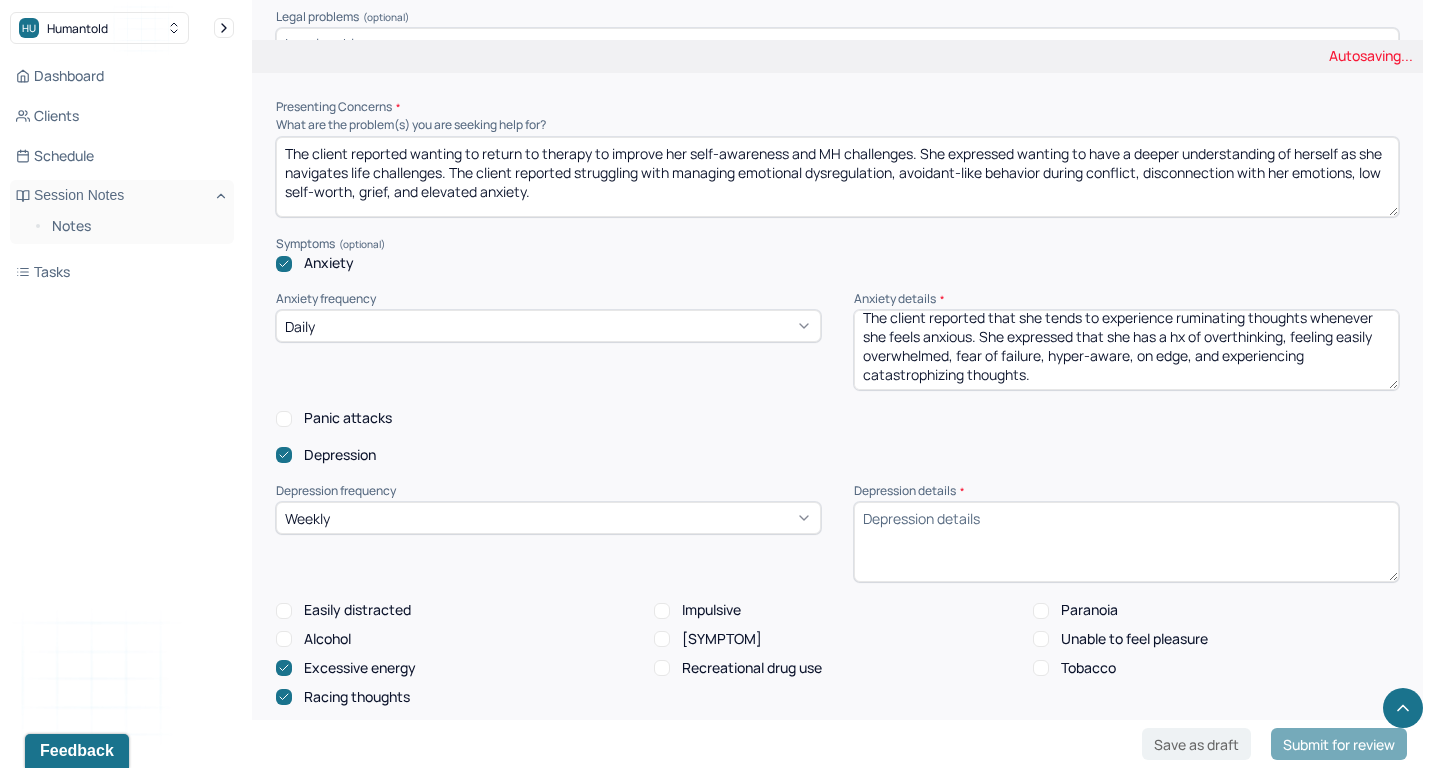 click on "The client reported that she tends to experience ruminating thoughts whenever she feels anxious. She expressed that she has a hx of overthinking, feeling easily ovwehelemd, fear of failure," at bounding box center (1126, 350) 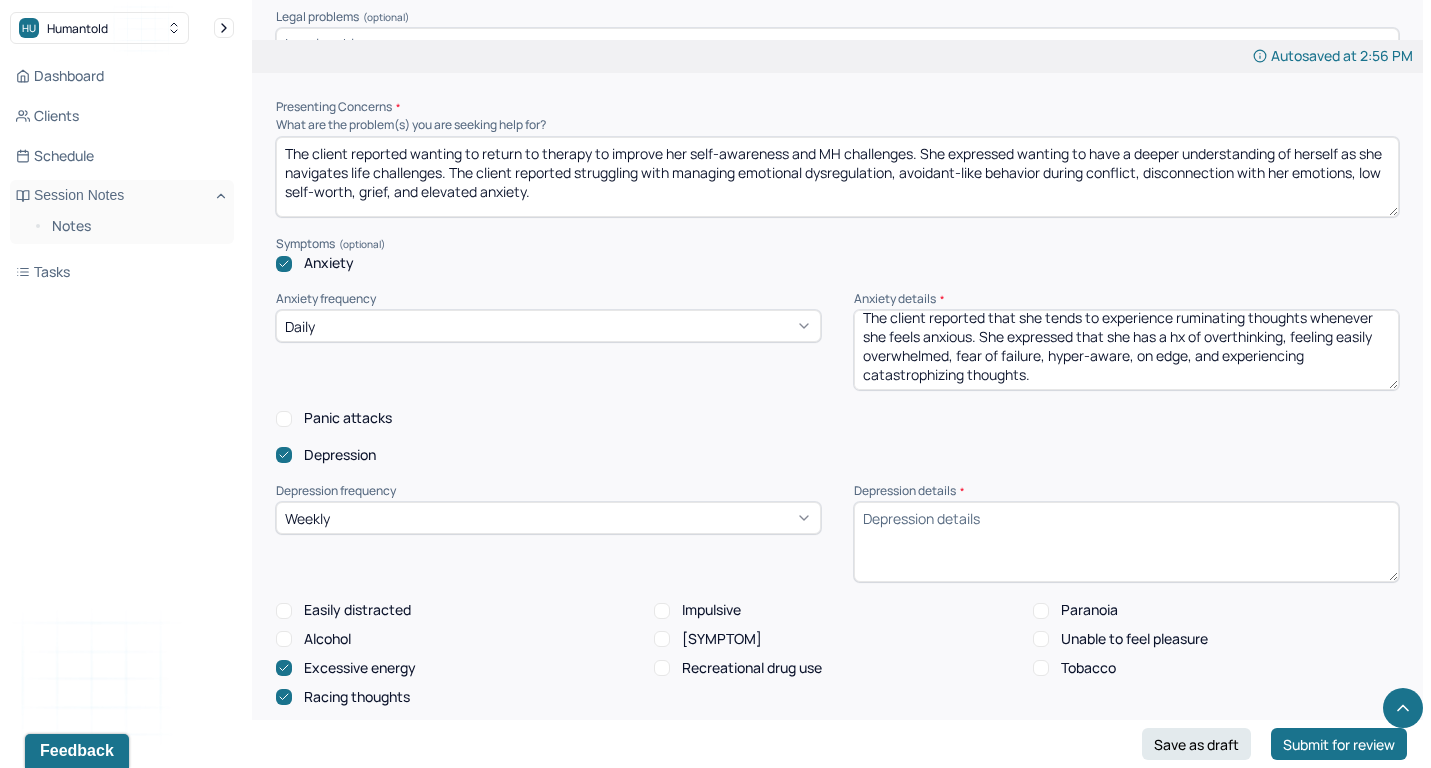 click on "The client reported that she tends to experience ruminating thoughts whenever she feels anxious. She expressed that she has a hx of overthinking, feeling easily overwhelmed, fear of failure, hyper-aware, on edge, and experiencing catastrophizing thoughts." at bounding box center [1126, 350] 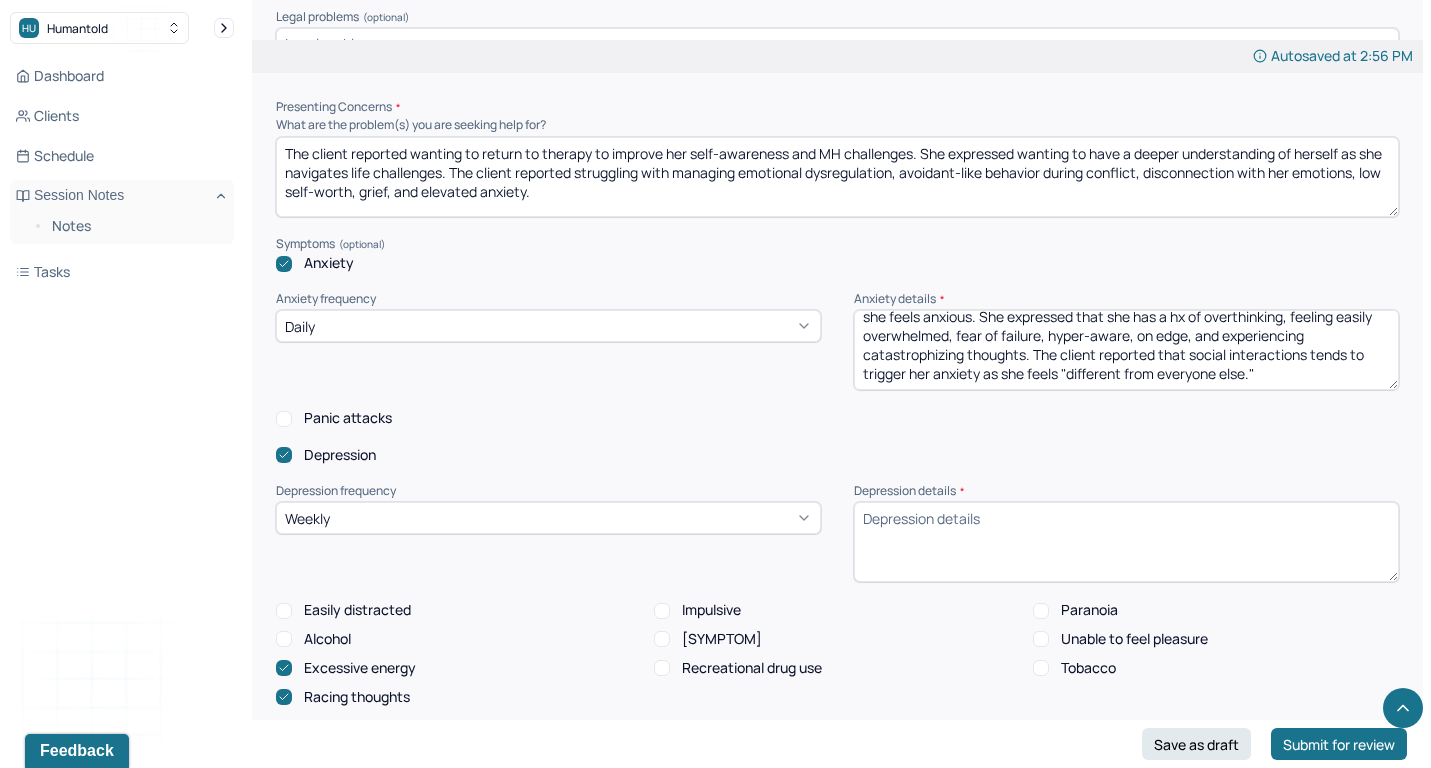 scroll, scrollTop: 28, scrollLeft: 0, axis: vertical 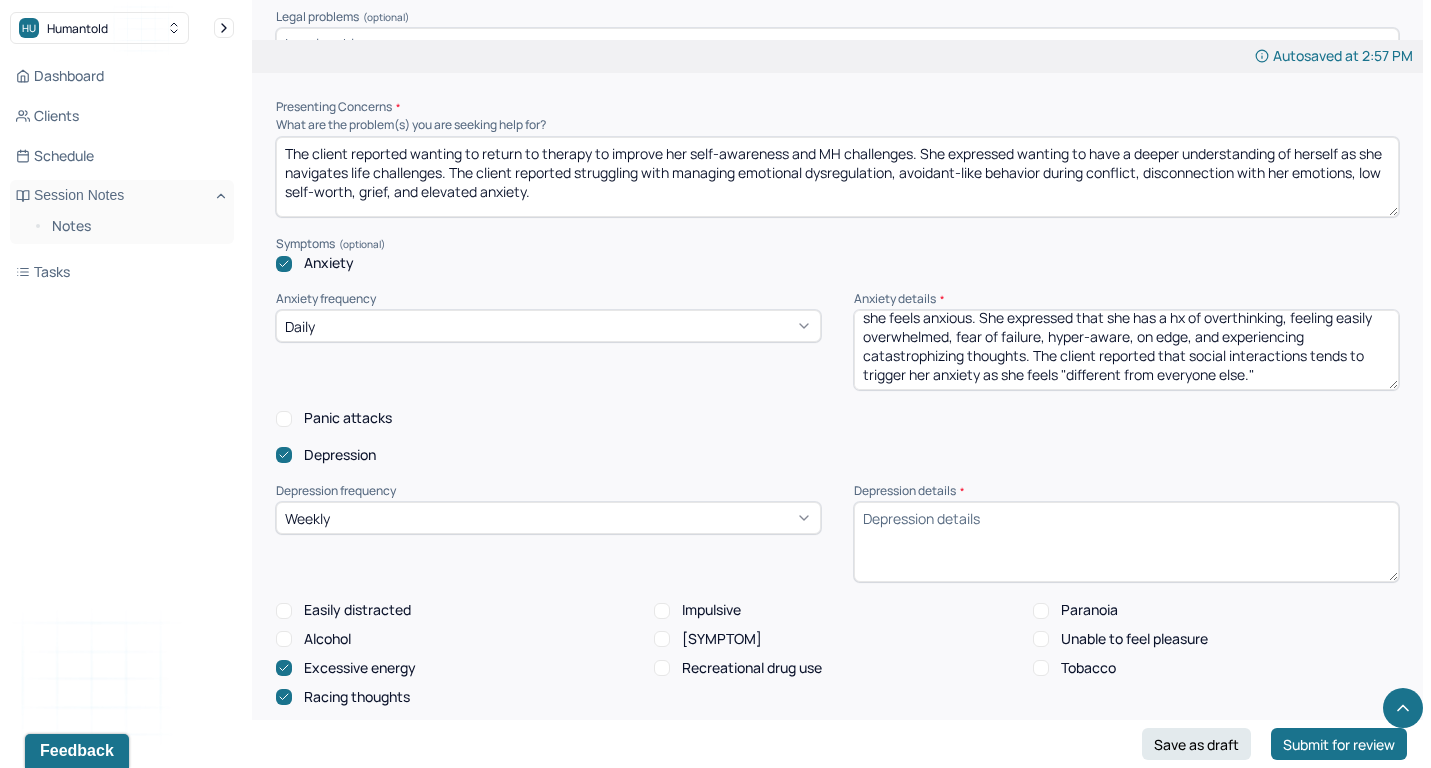 type on "The client reported that she tends to experience ruminating thoughts whenever she feels anxious. She expressed that she has a hx of overthinking, feeling easily overwhelmed, fear of failure, hyper-aware, on edge, and experiencing catastrophizing thoughts. The client reported that social interactions tends to trigger her anxiety as she feels "different from everyone else."" 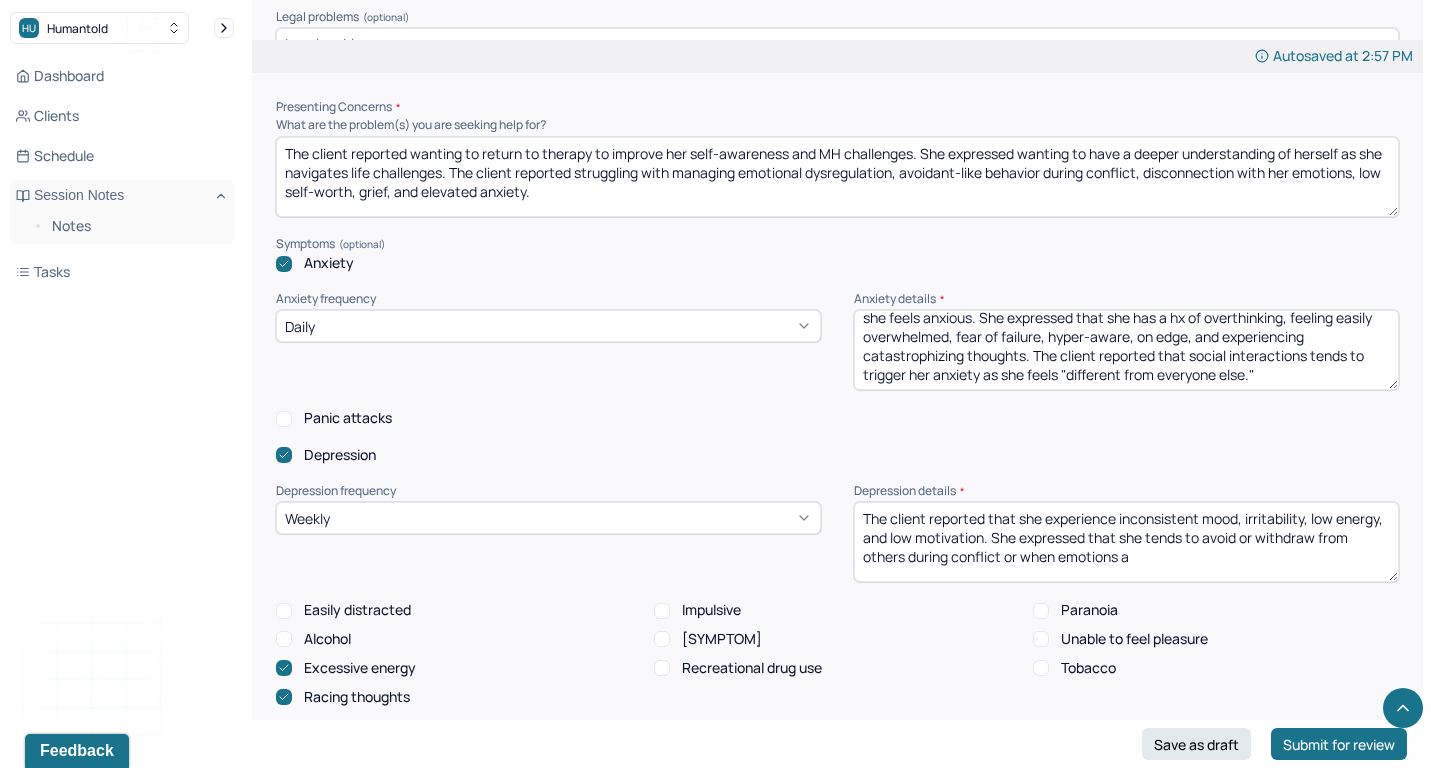 click on "The client reported that she experience inconsistent mood, irritability, low energy, and low motivation. She expressed that she tends to avoid or withdraw from others during conflict or when emotions a" at bounding box center (1126, 542) 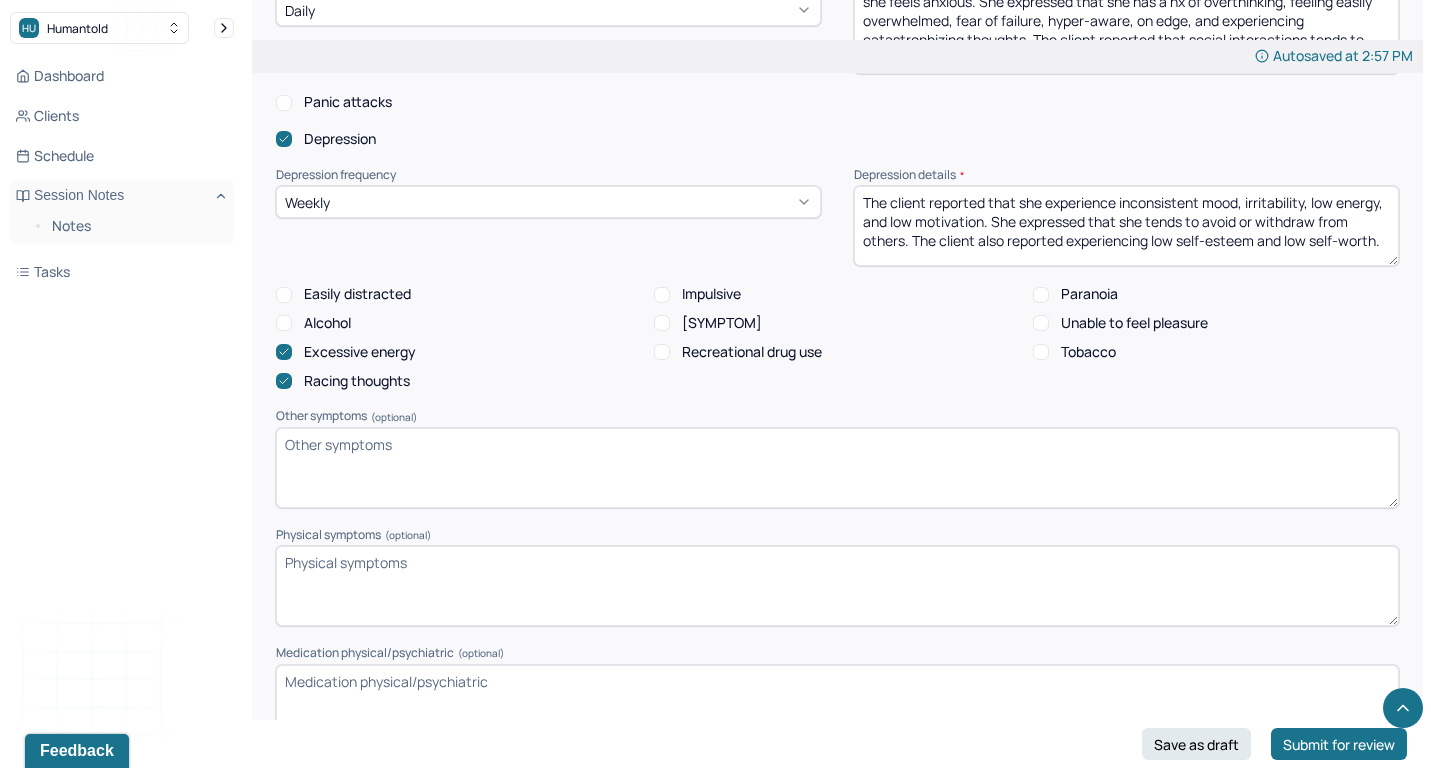 scroll, scrollTop: 2258, scrollLeft: 0, axis: vertical 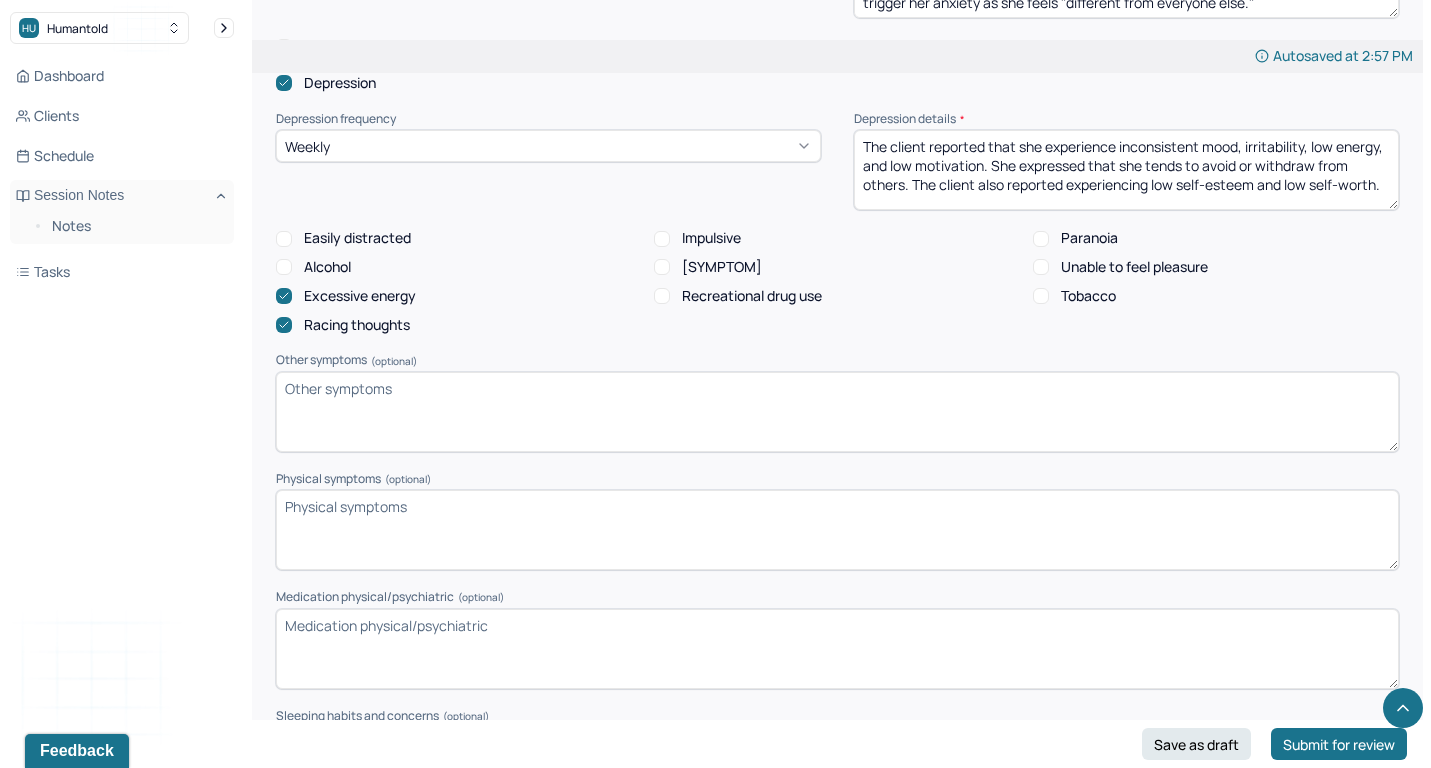 type on "The client reported that she experience inconsistent mood, irritability, low energy, and low motivation. She expressed that she tends to avoid or withdraw from others. The client also reported experiencing low self-esteem and low self-worth." 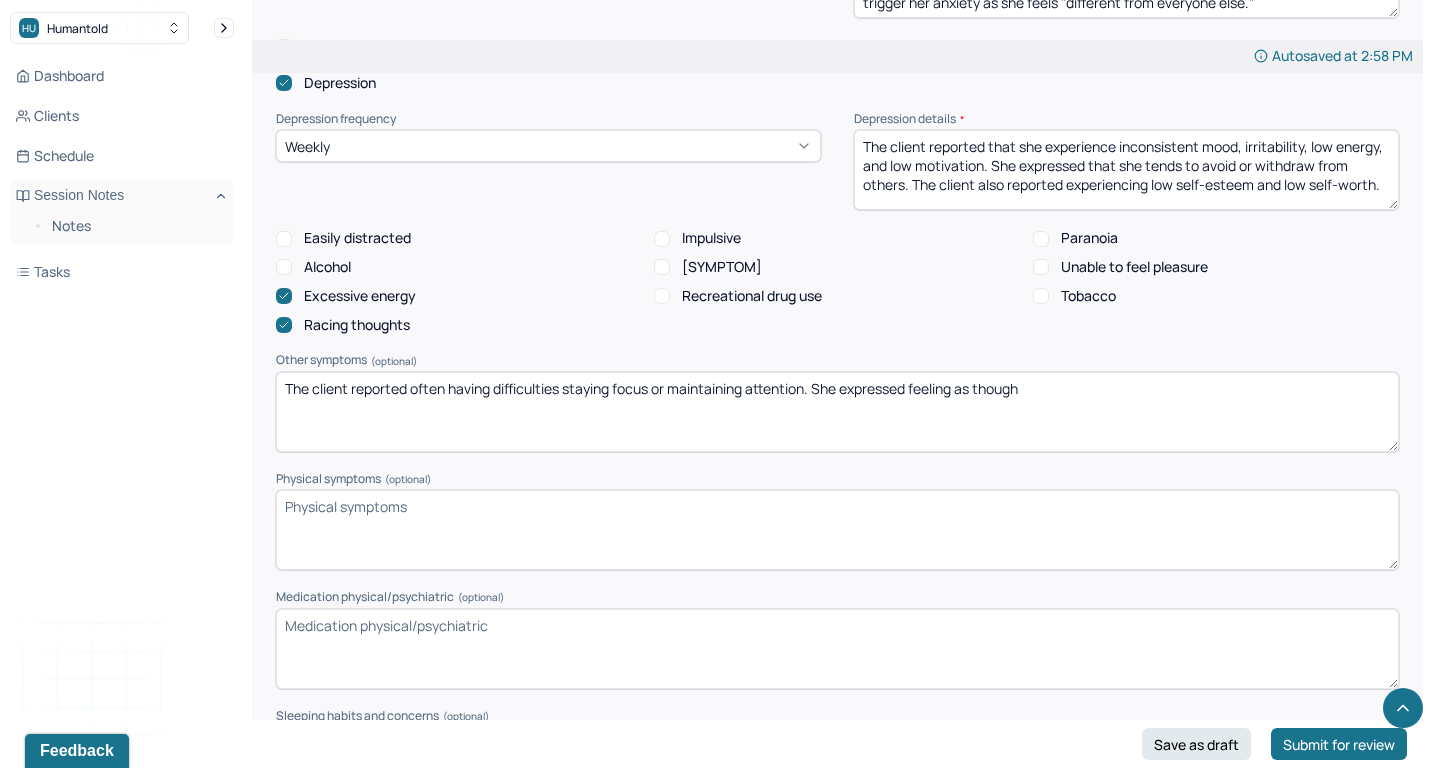 click on "The client reported often having difficulties staying focus or maintaining attention. She expressed feeling as though" at bounding box center (837, 412) 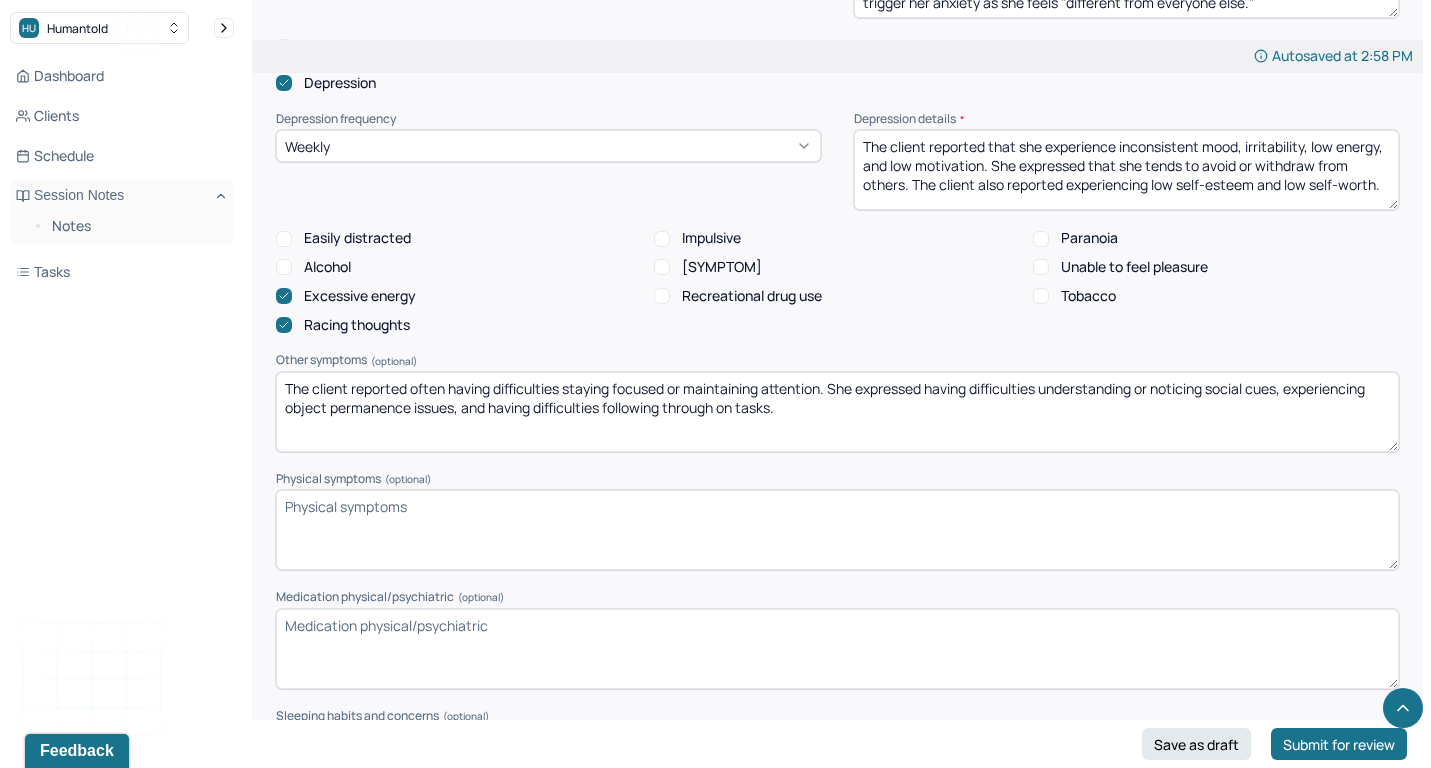 type on "The client reported often having difficulties staying focused or maintaining attention. She expressed having difficulties understanding or noticing social cues, experiencing object permanence issues, and having difficulties following through on tasks." 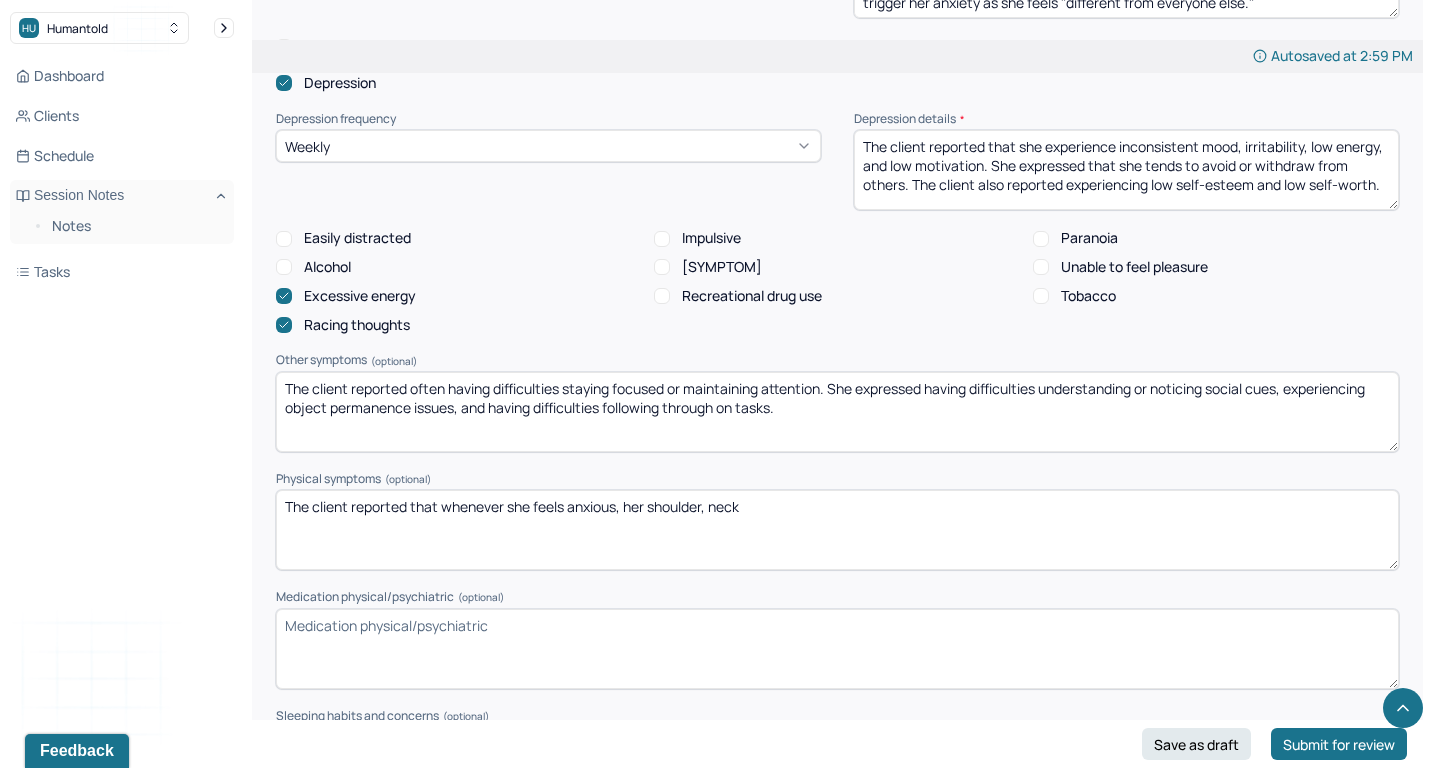 click on "The client reported that whenever she feels anxious, her shoulder, neck" at bounding box center (837, 530) 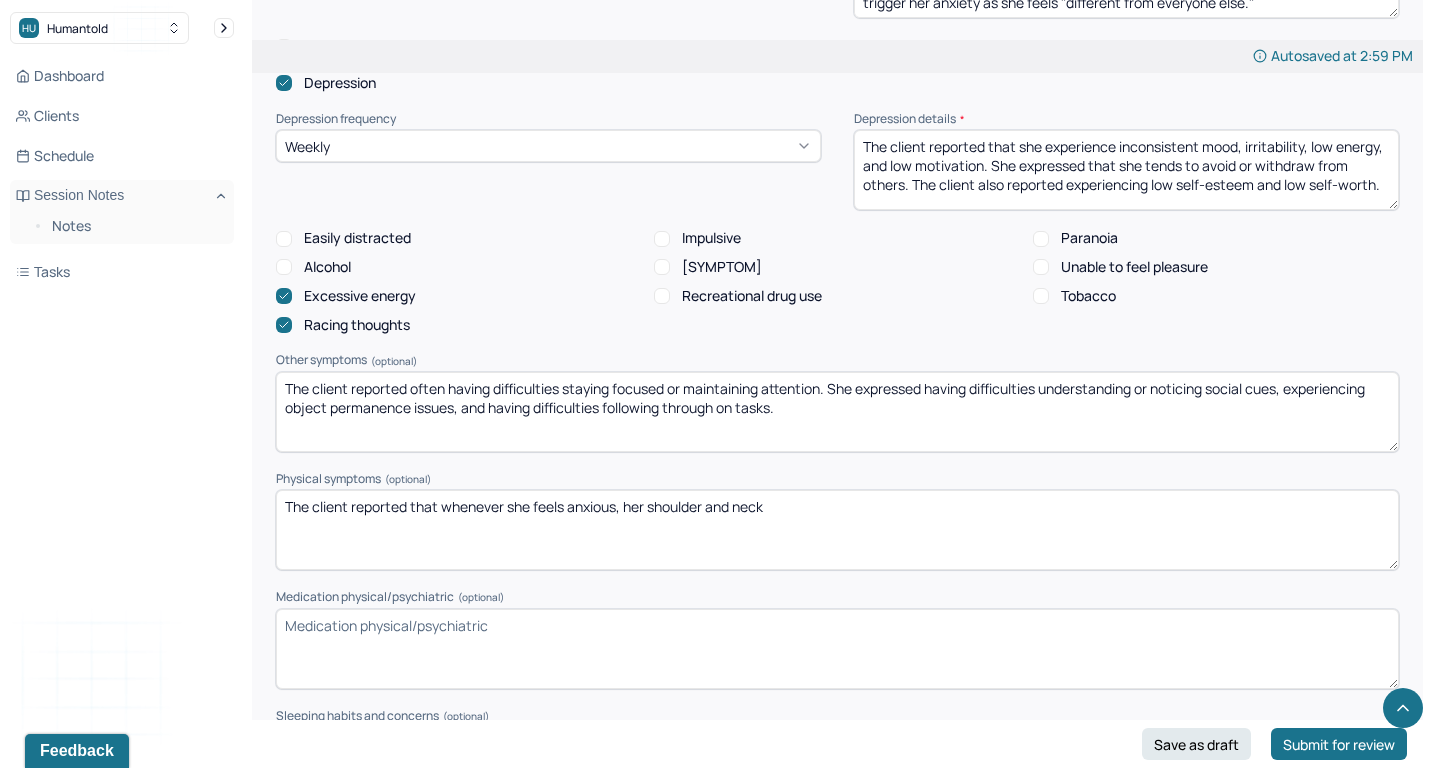 click on "The client reported that whenever she feels anxious, her shoulder, neck" at bounding box center [837, 530] 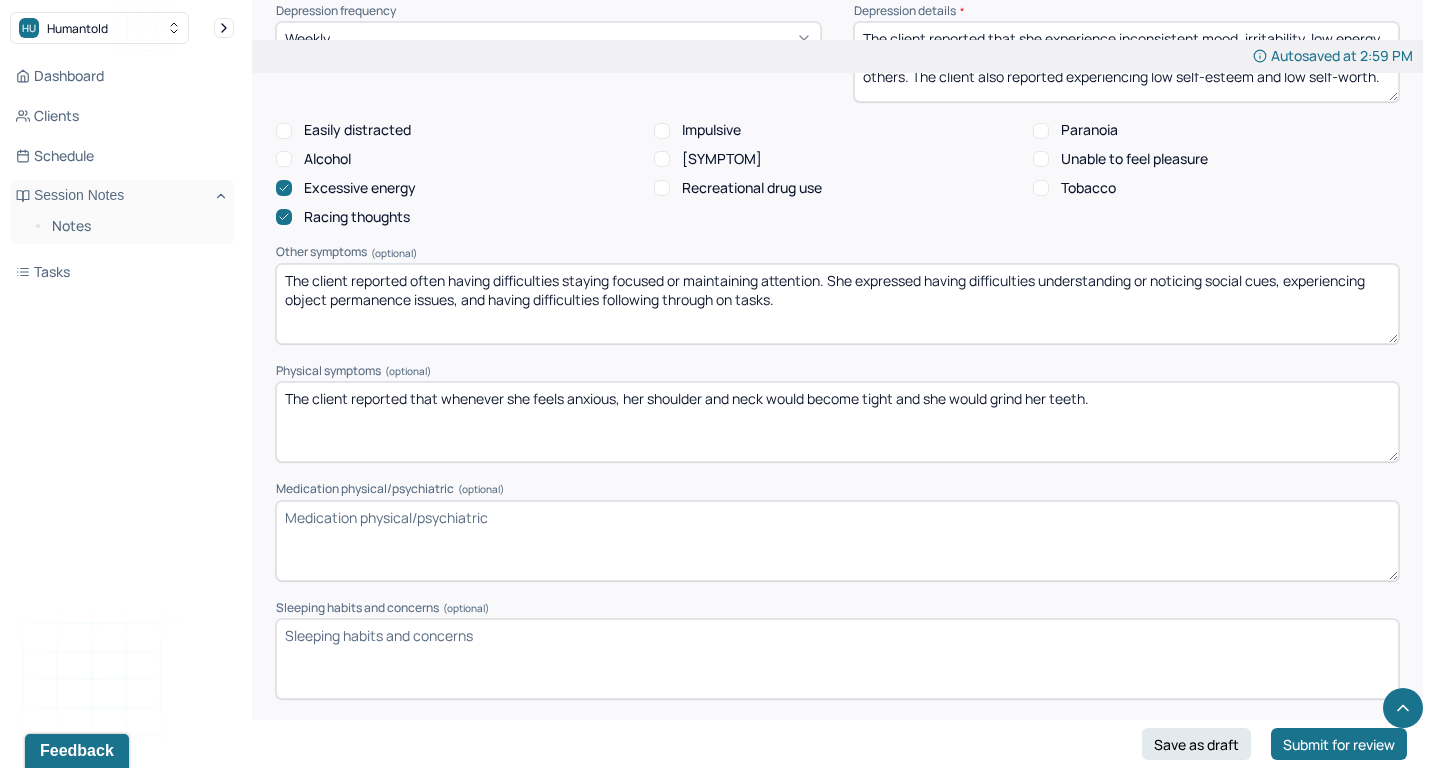 scroll, scrollTop: 2455, scrollLeft: 0, axis: vertical 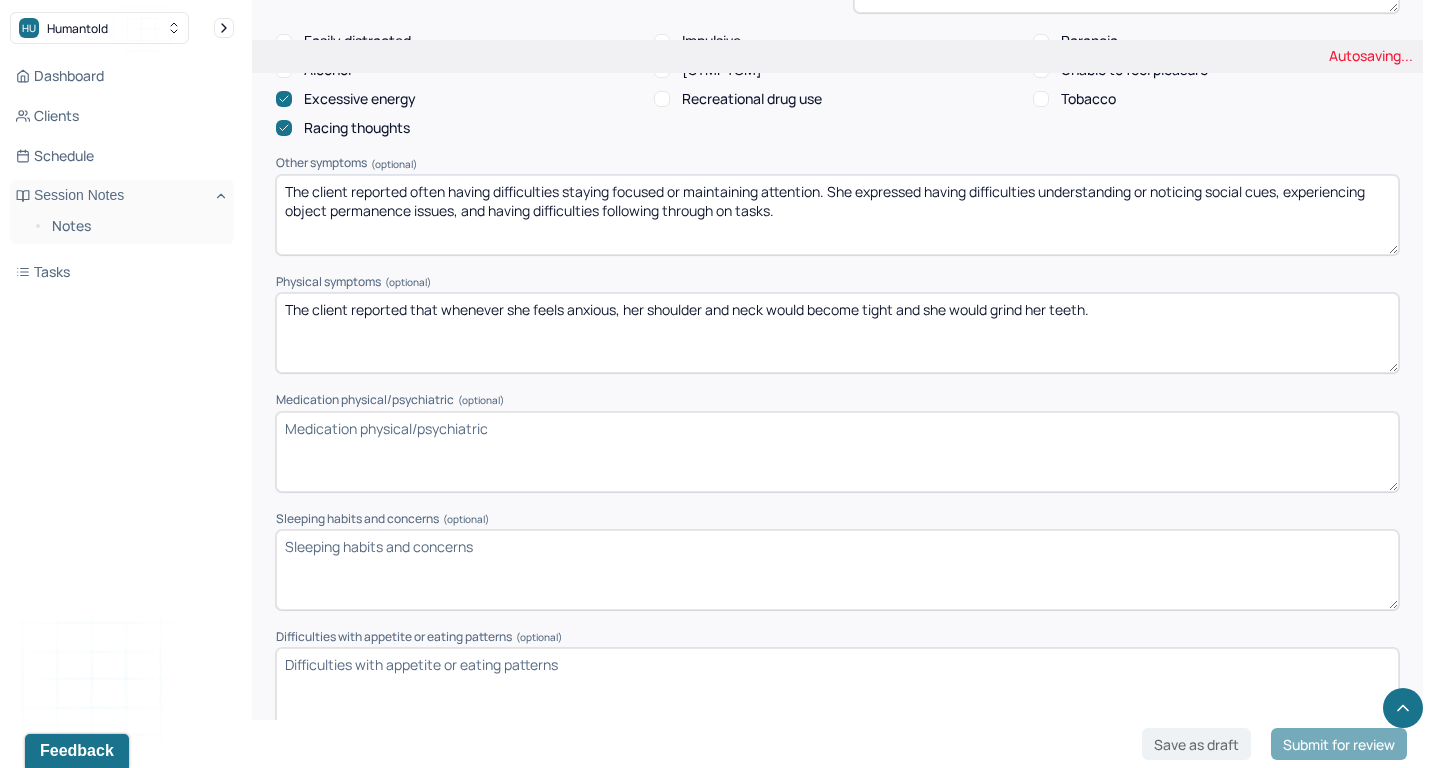 type on "The client reported that whenever she feels anxious, her shoulder and neck would become tight and she would grind her teeth." 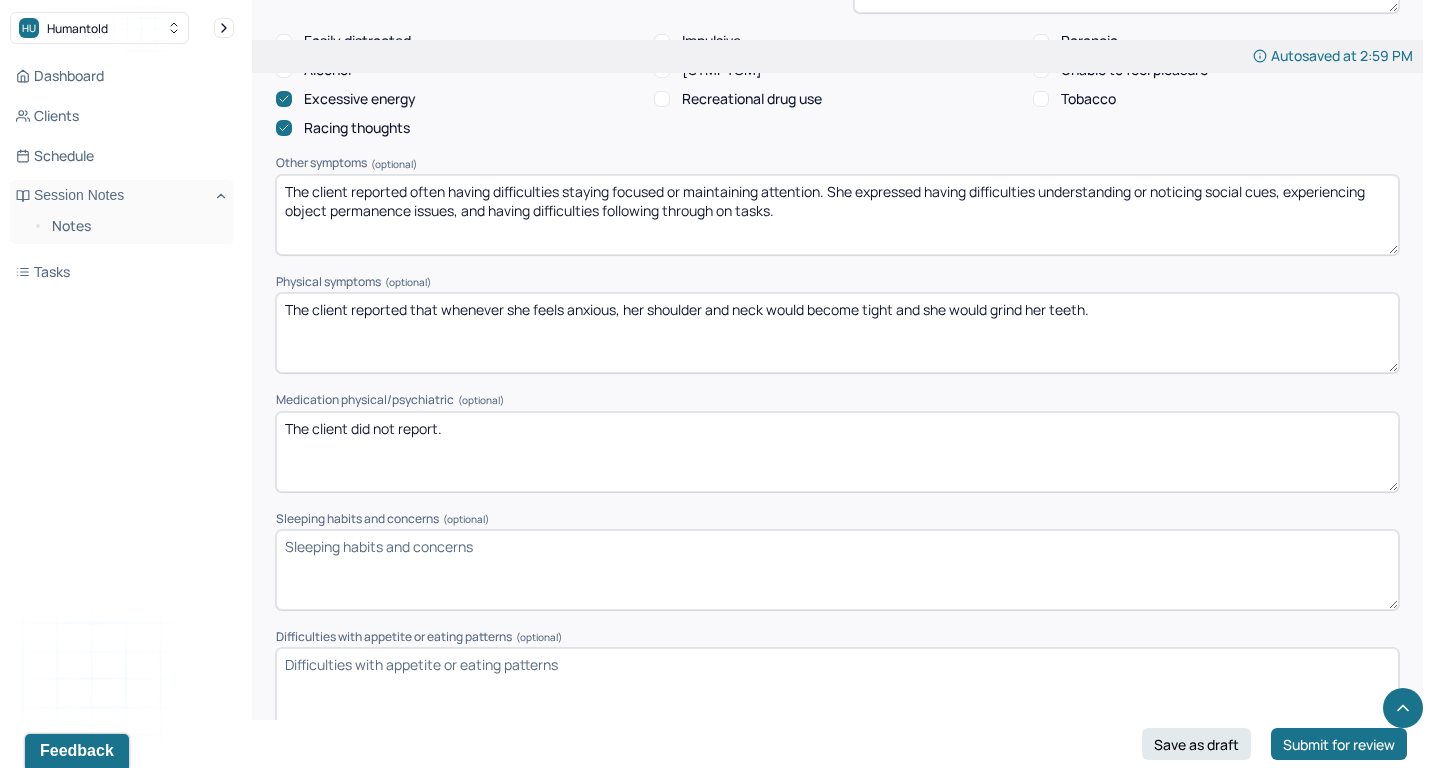 type on "The client did not report." 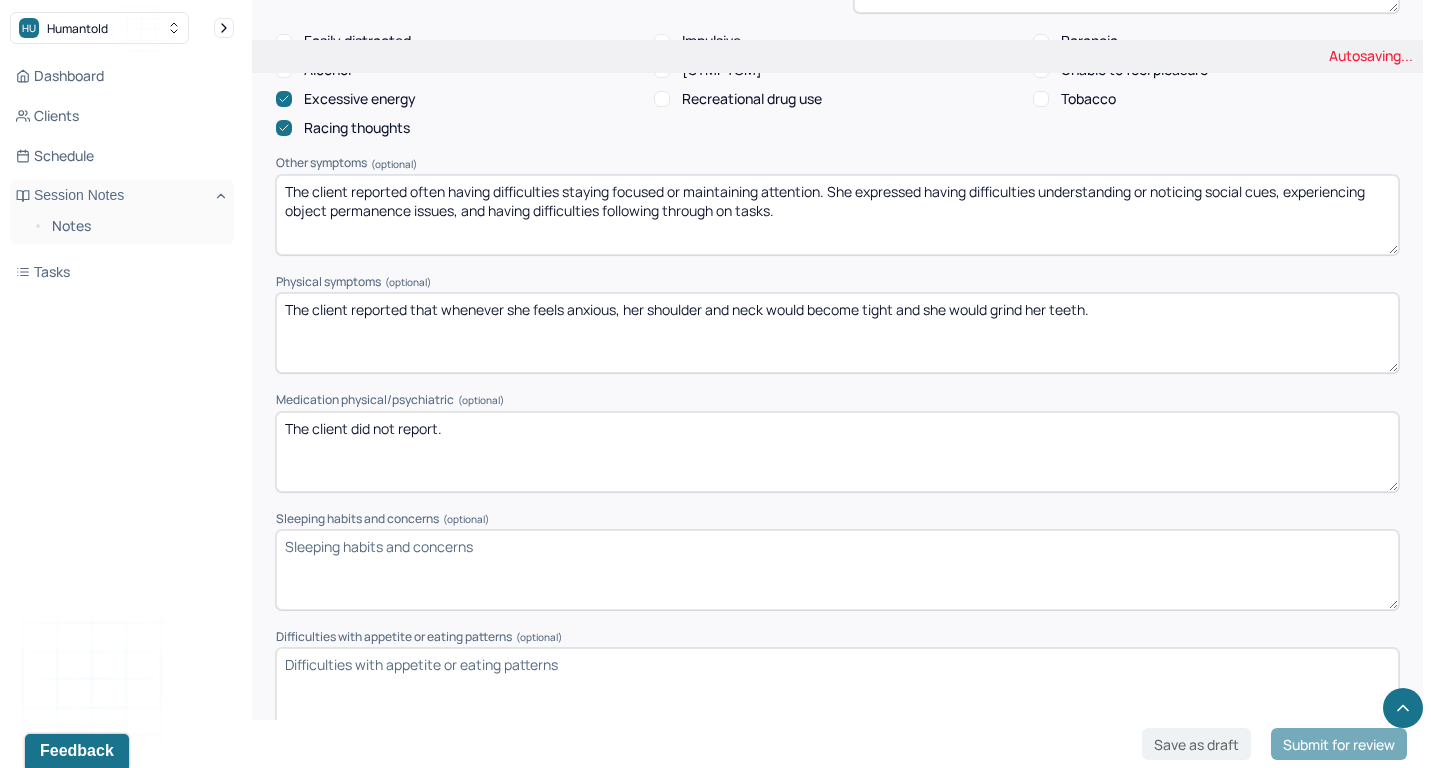click on "Sleeping habits and concerns (optional)" at bounding box center [837, 570] 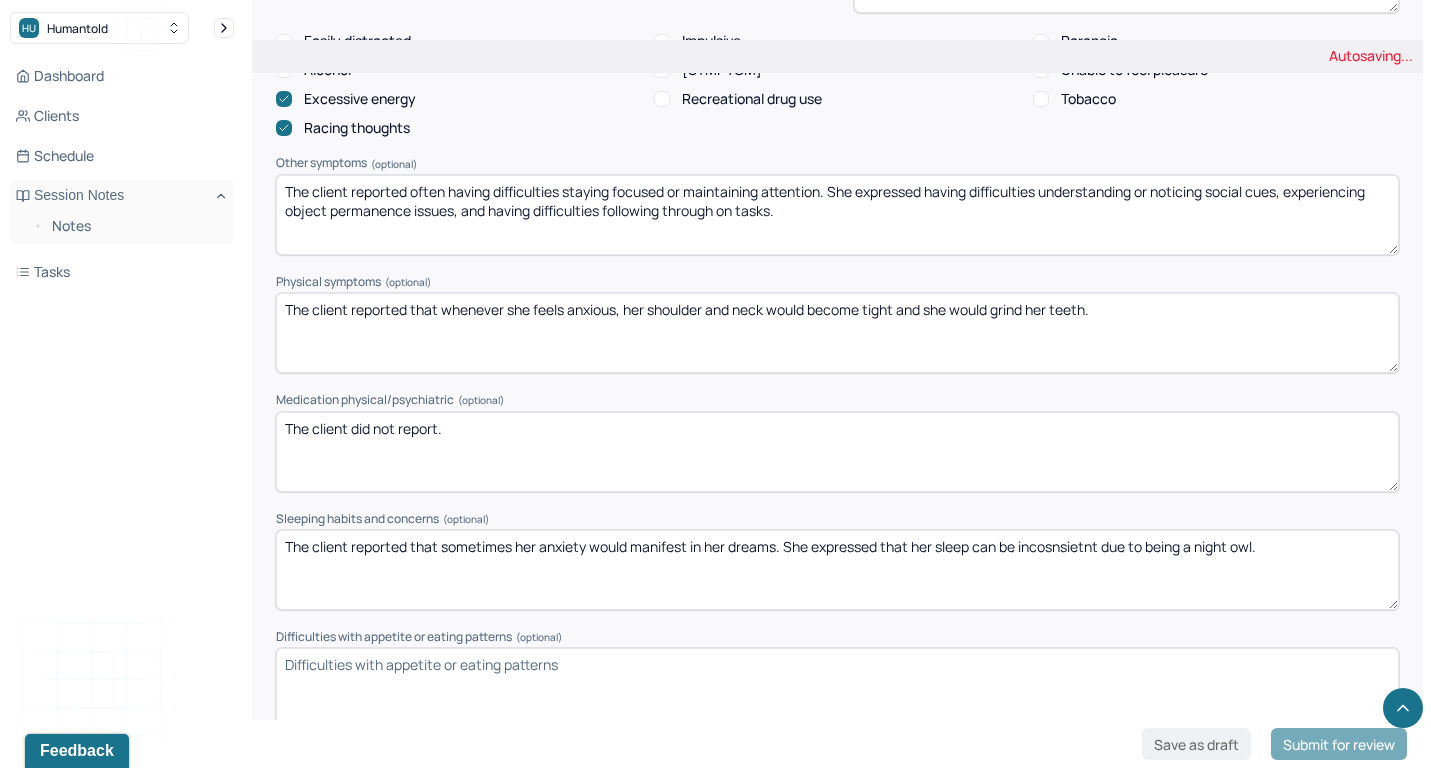 click on "The client reported that sometimes her anxiety would manifest in her dreams. She expressed that her" at bounding box center (837, 570) 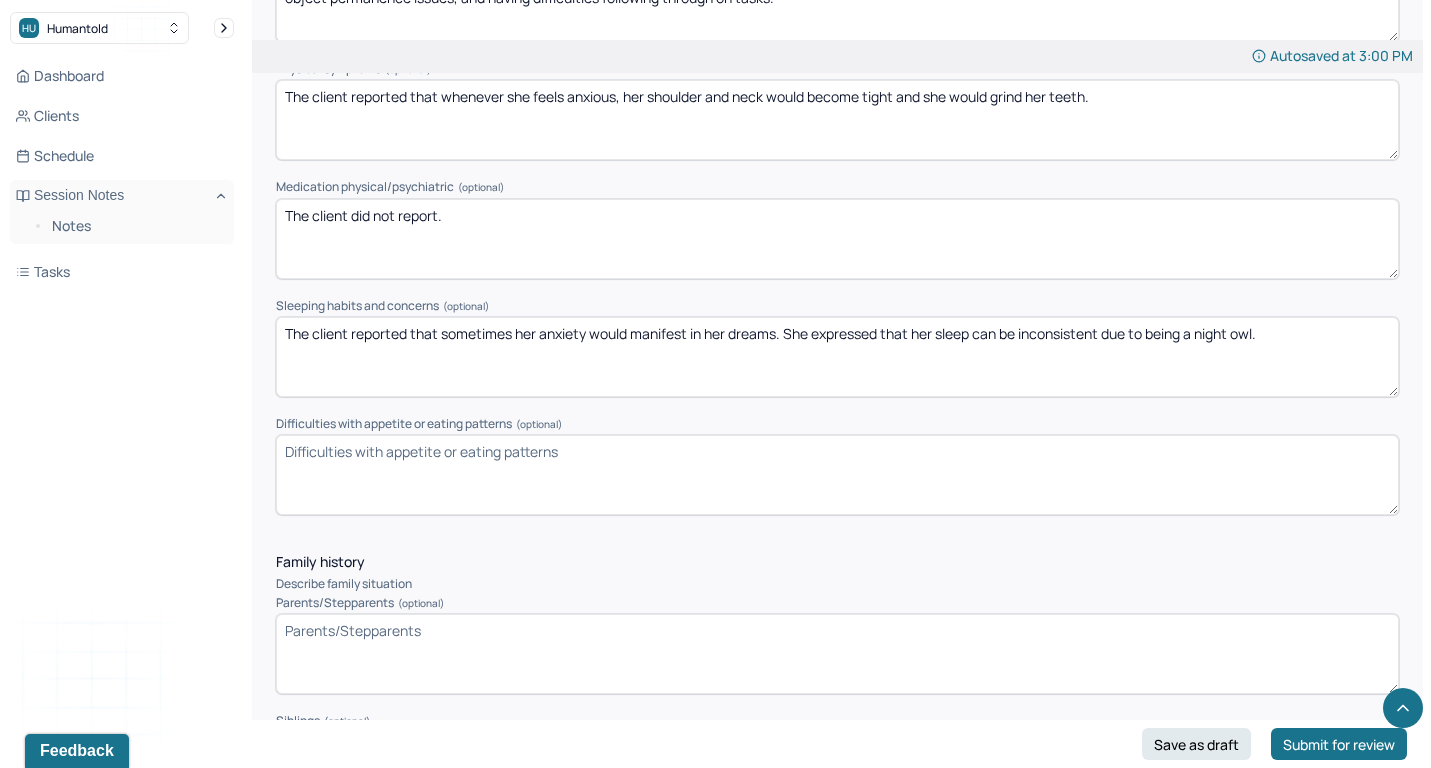 scroll, scrollTop: 2688, scrollLeft: 0, axis: vertical 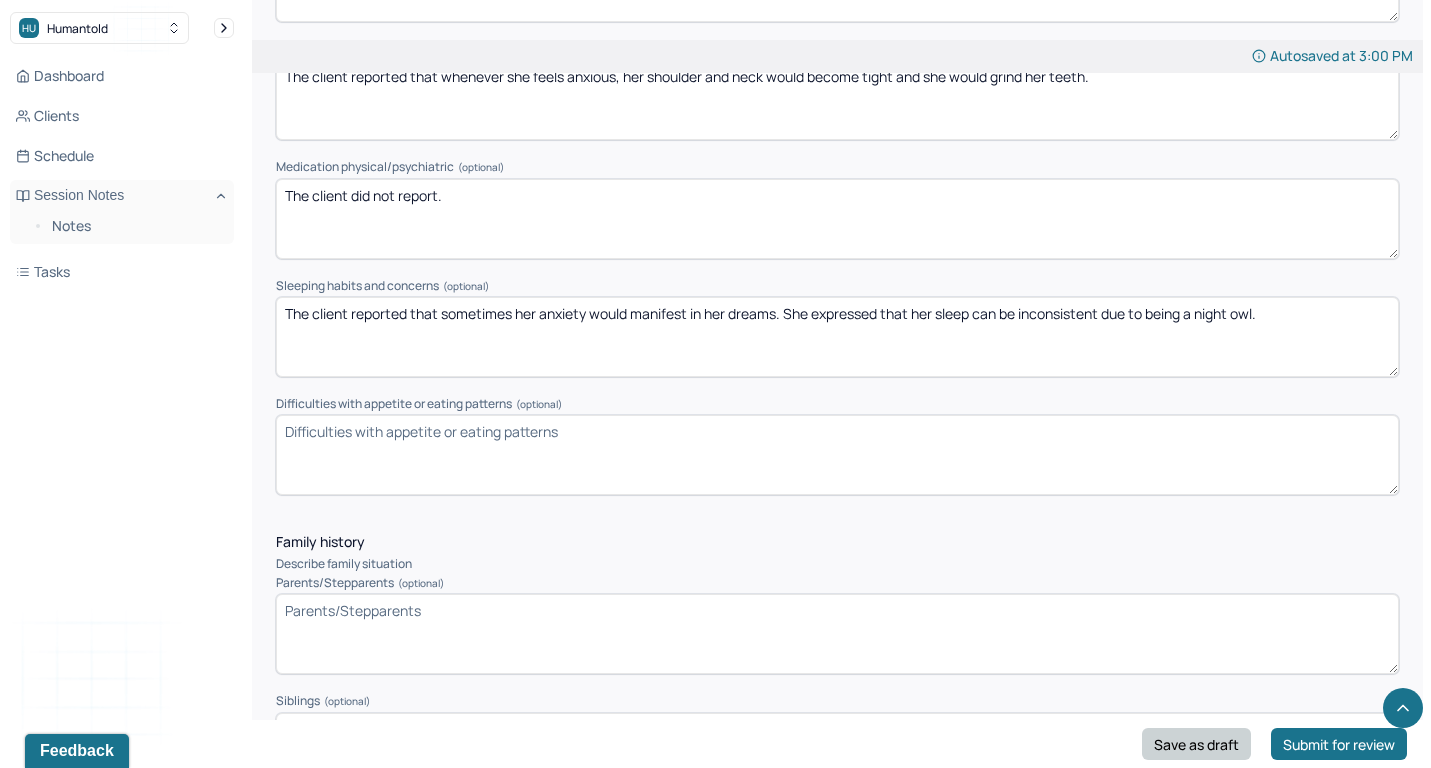 type on "The client reported that sometimes her anxiety would manifest in her dreams. She expressed that her sleep can be inconsistent due to being a night owl." 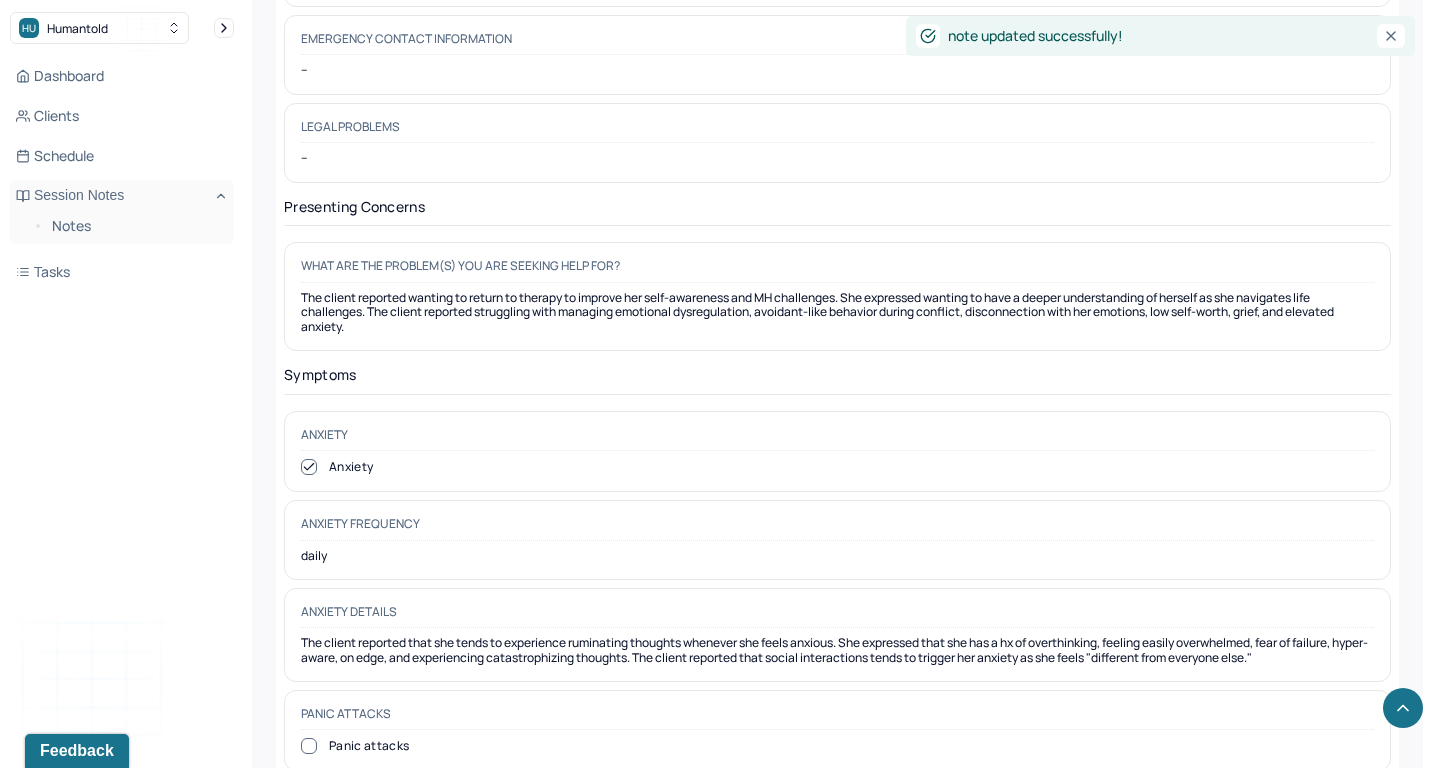 click on "Notes" at bounding box center [122, 228] 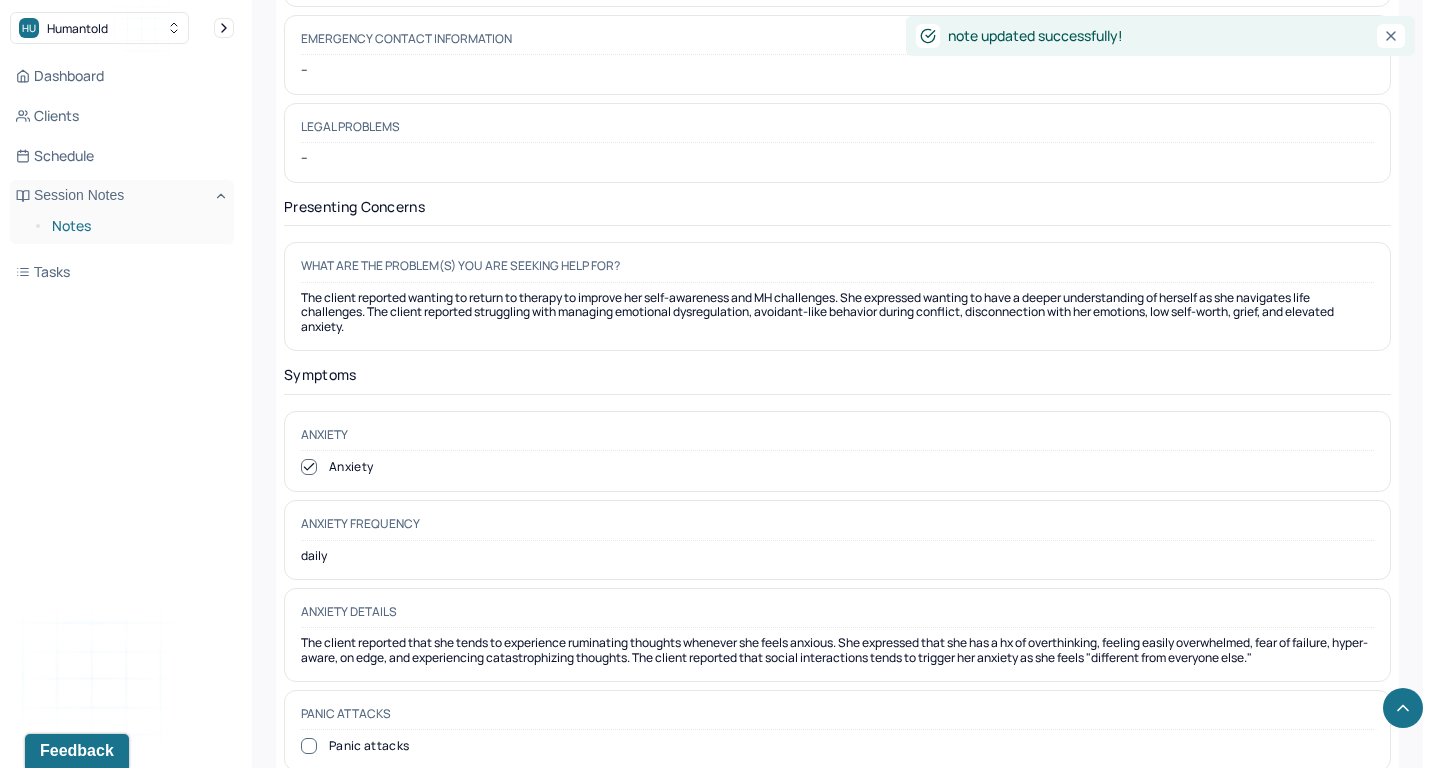 click on "Notes" at bounding box center (135, 226) 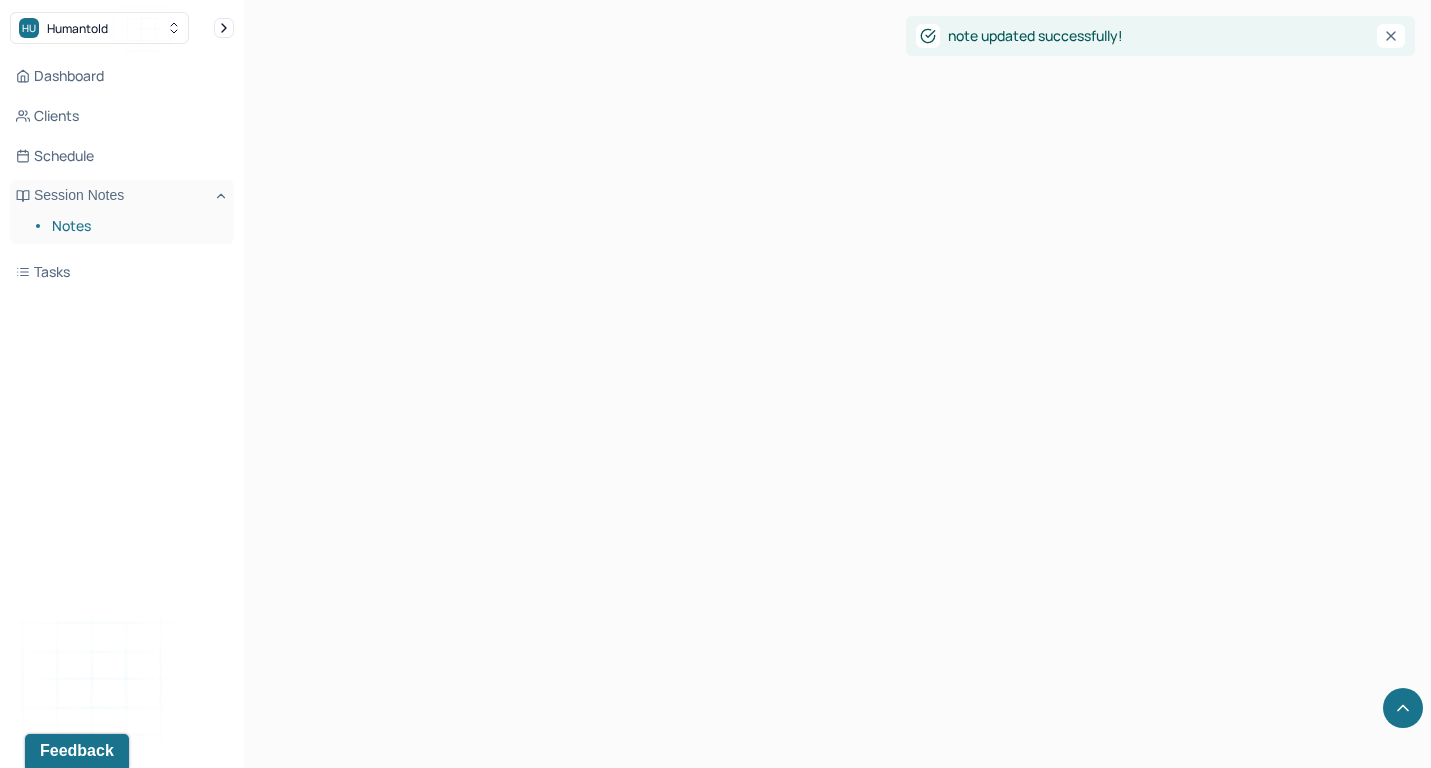 scroll, scrollTop: 0, scrollLeft: 0, axis: both 